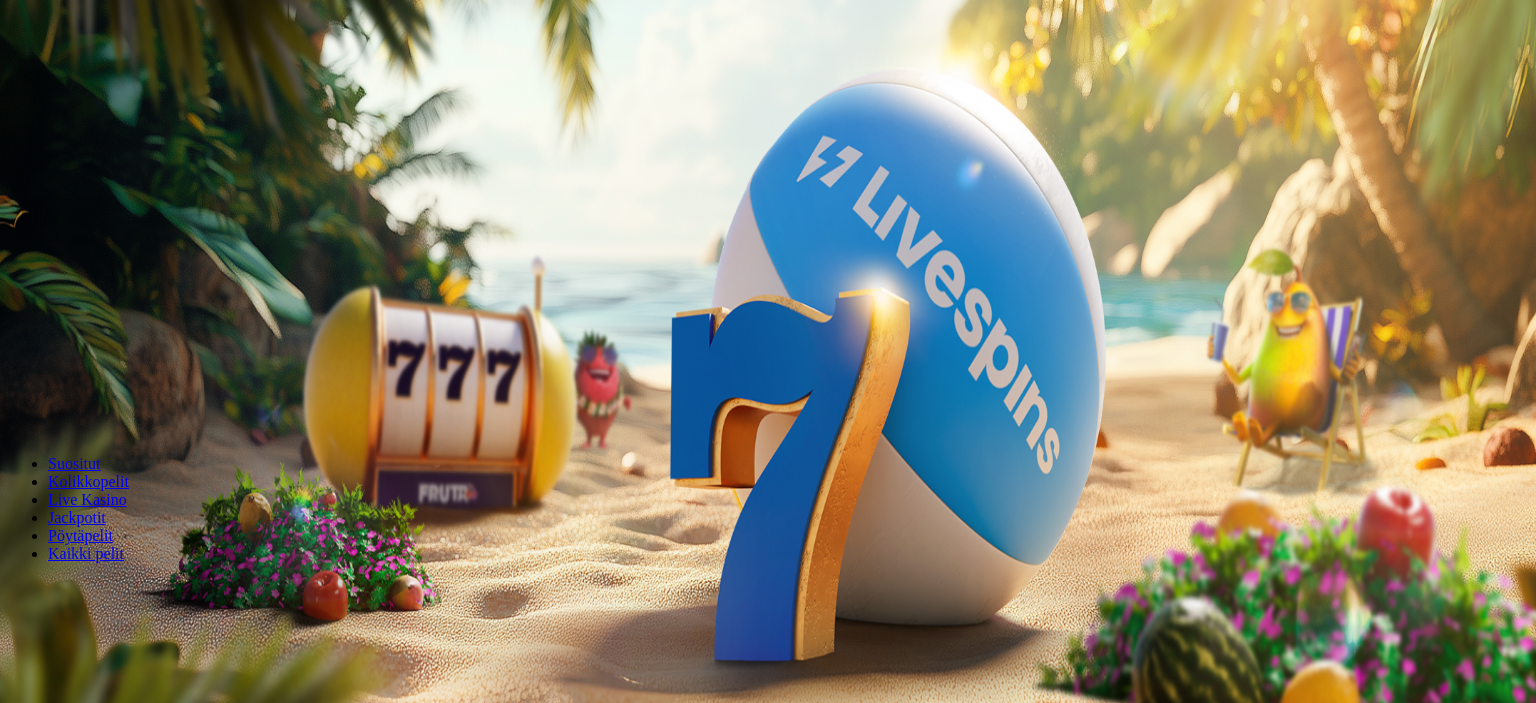 click on "Kirjaudu" at bounding box center (138, 72) 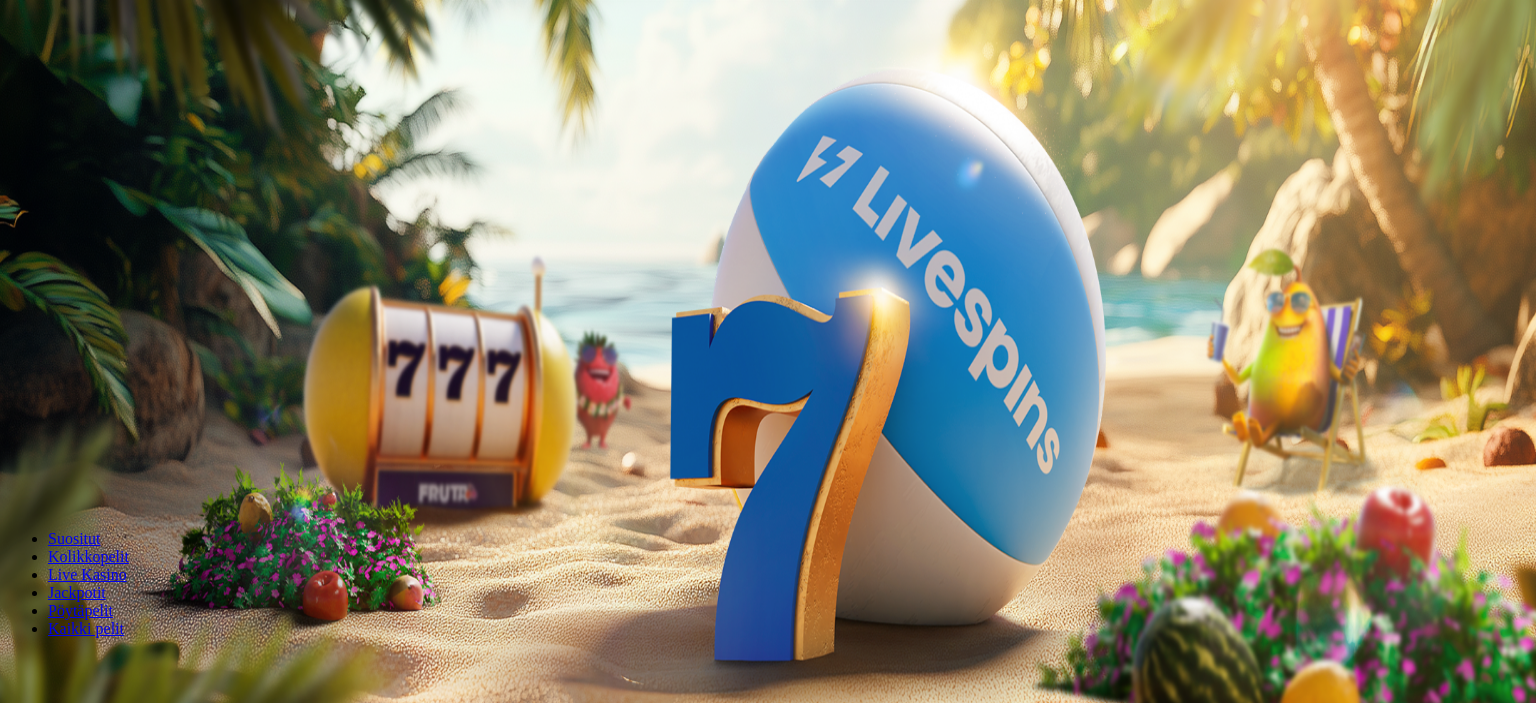 scroll, scrollTop: 0, scrollLeft: 0, axis: both 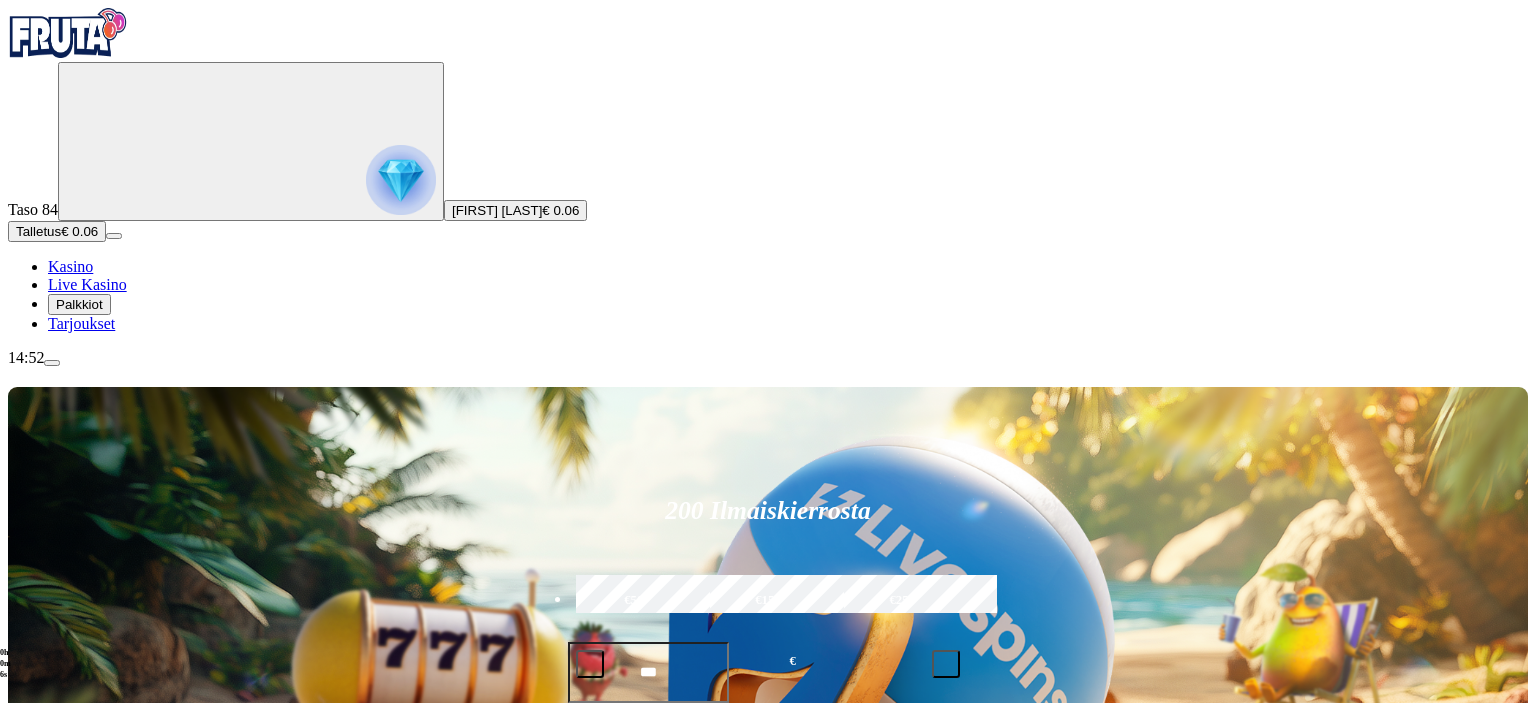 click at bounding box center (590, 664) 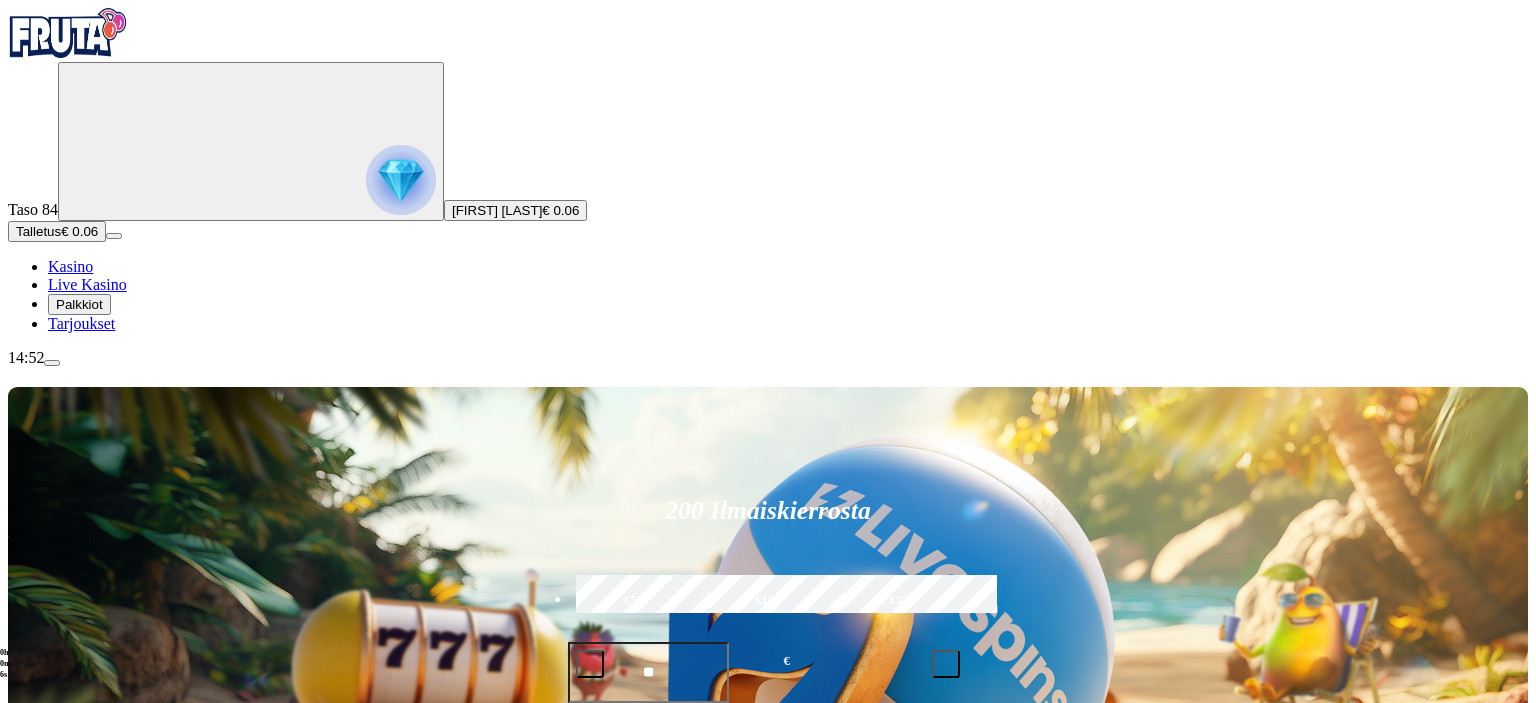 click at bounding box center (590, 664) 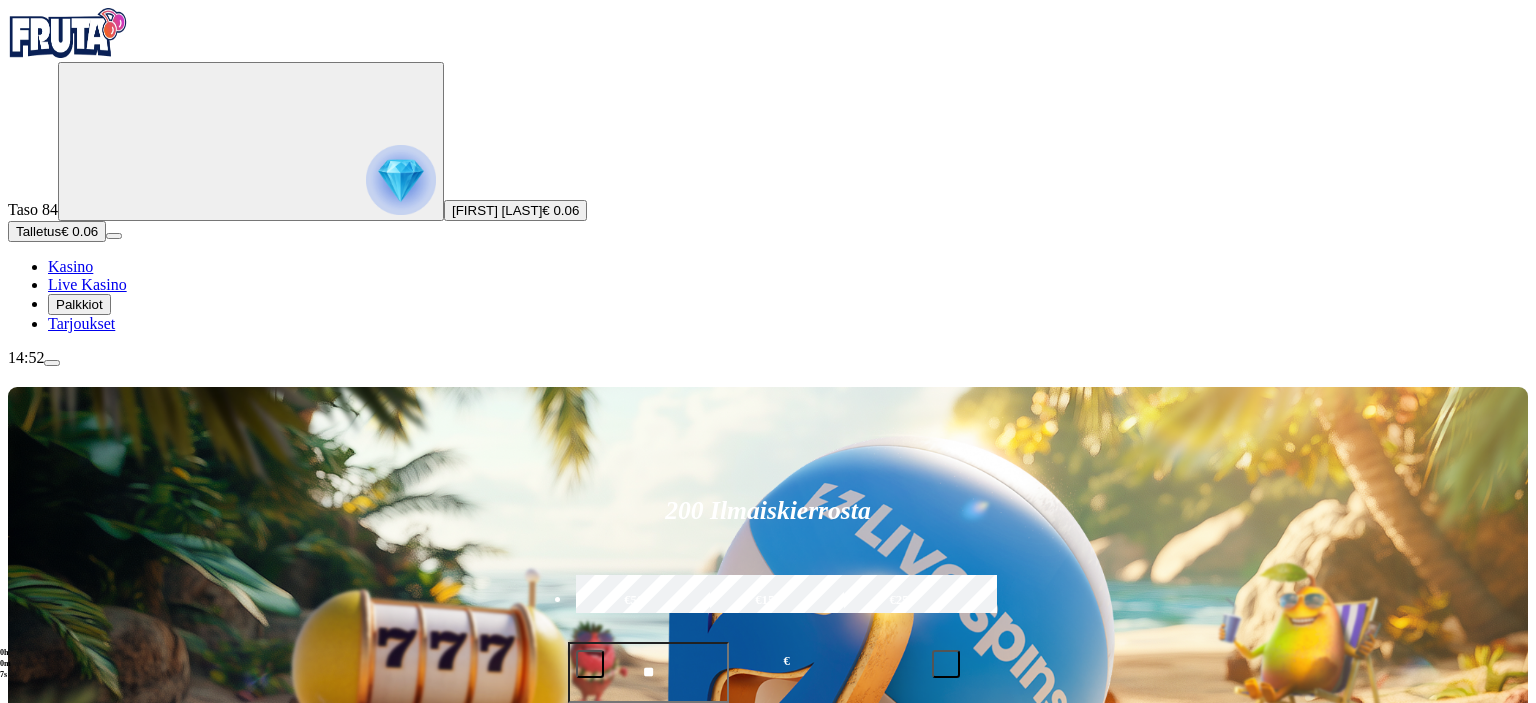 click at bounding box center [590, 664] 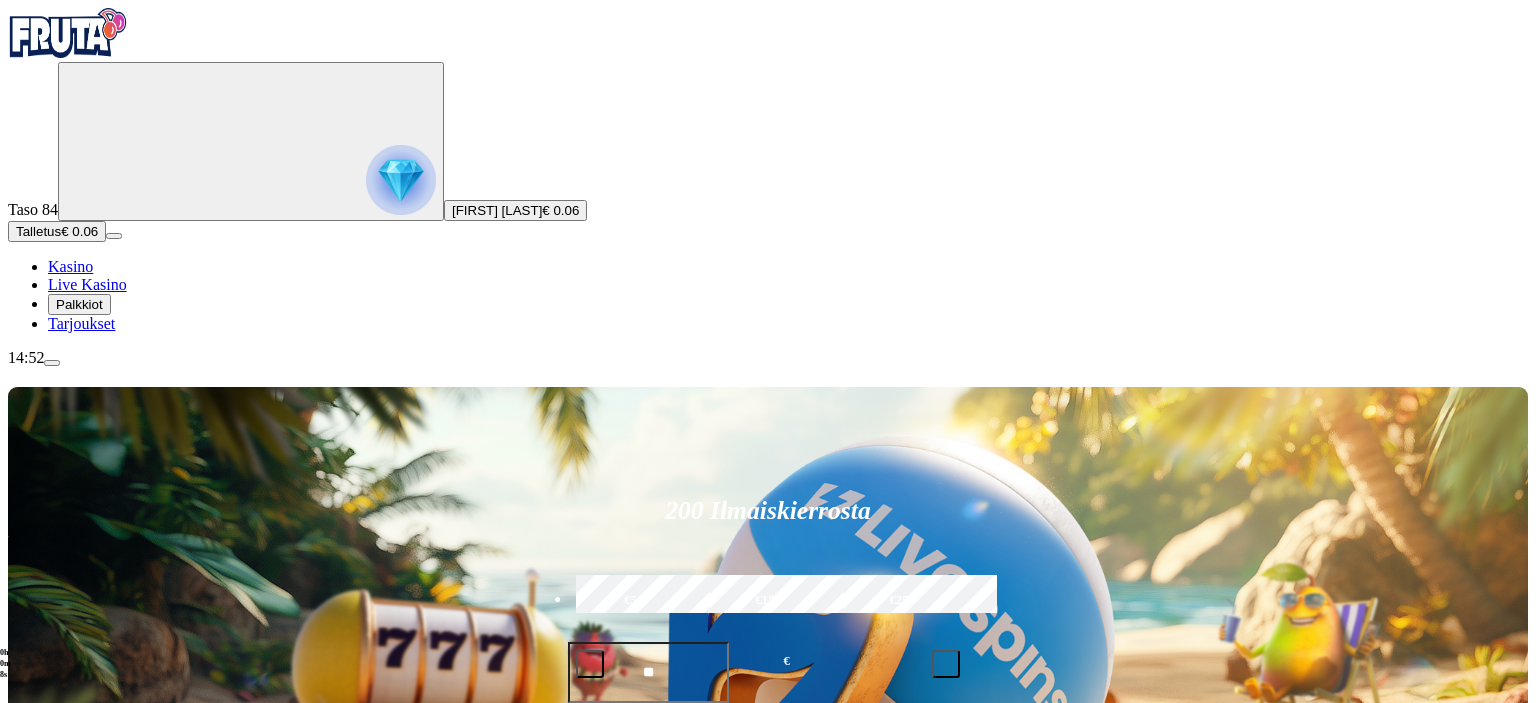 click at bounding box center [590, 664] 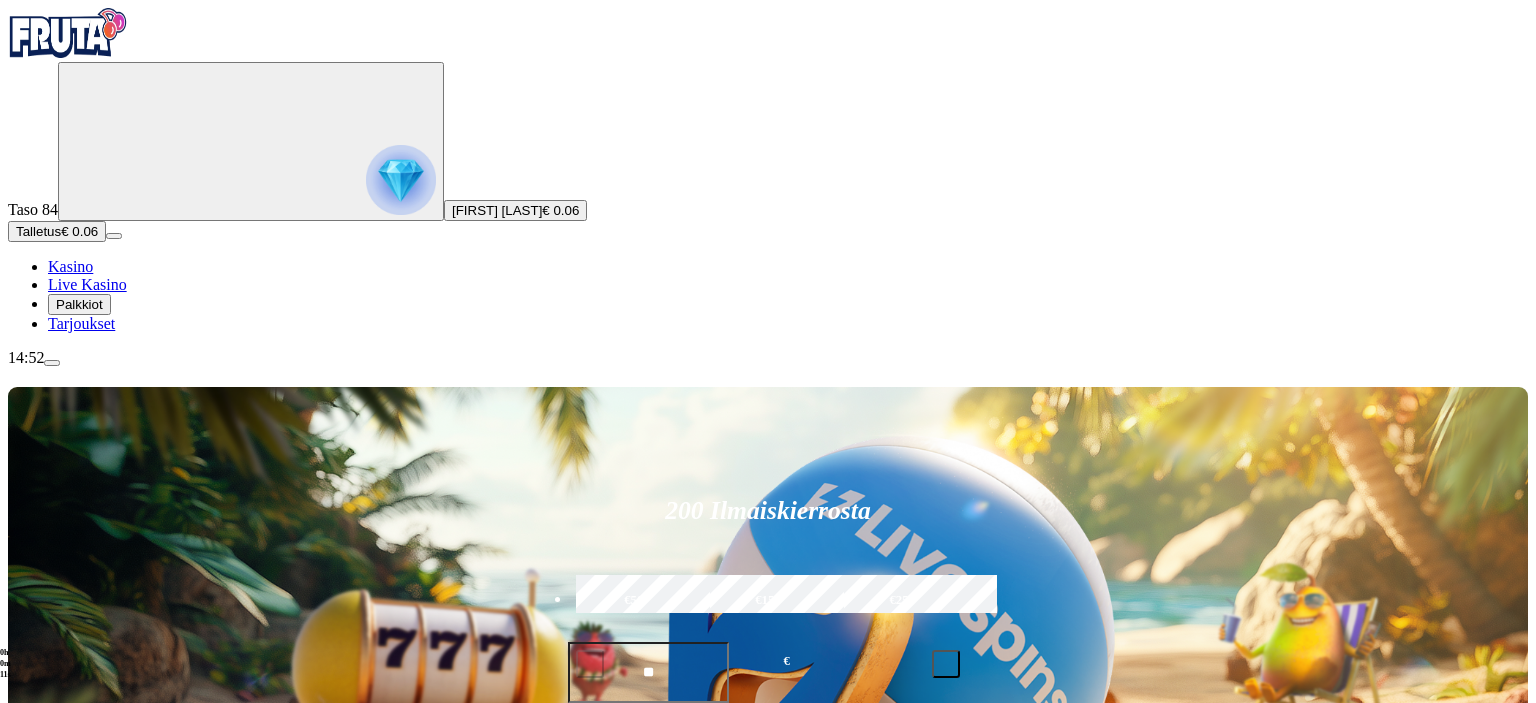 click on "Talleta ja pelaa" at bounding box center [616, 725] 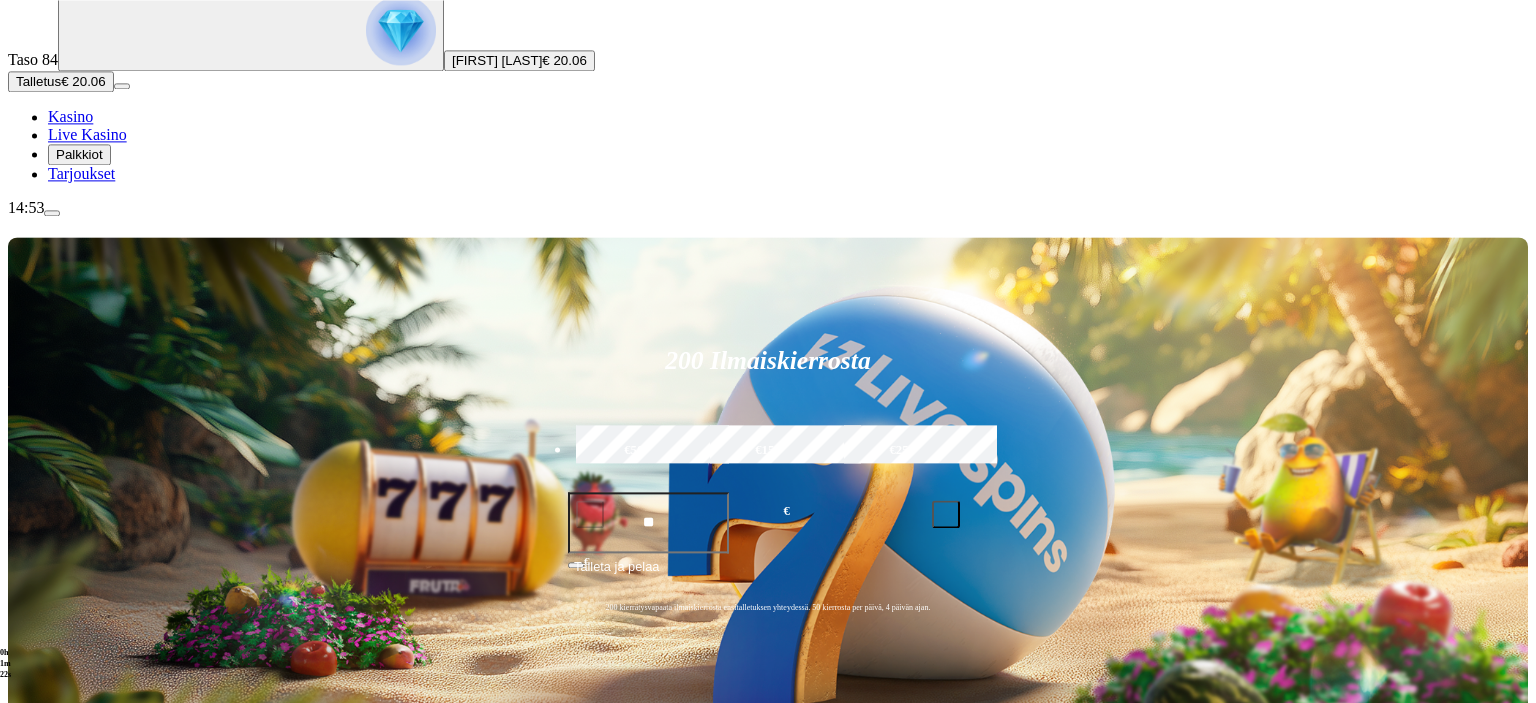scroll, scrollTop: 105, scrollLeft: 0, axis: vertical 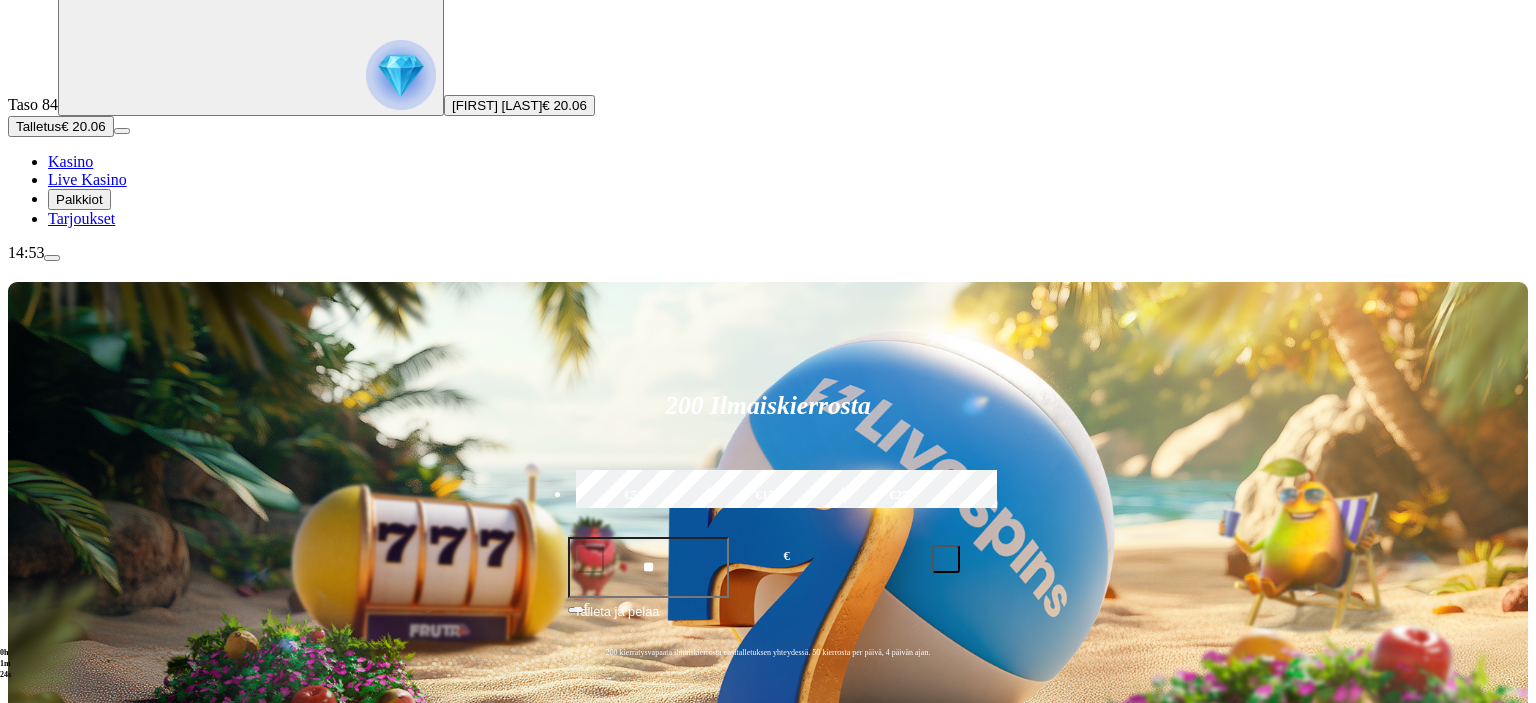 click at bounding box center (1067, 878) 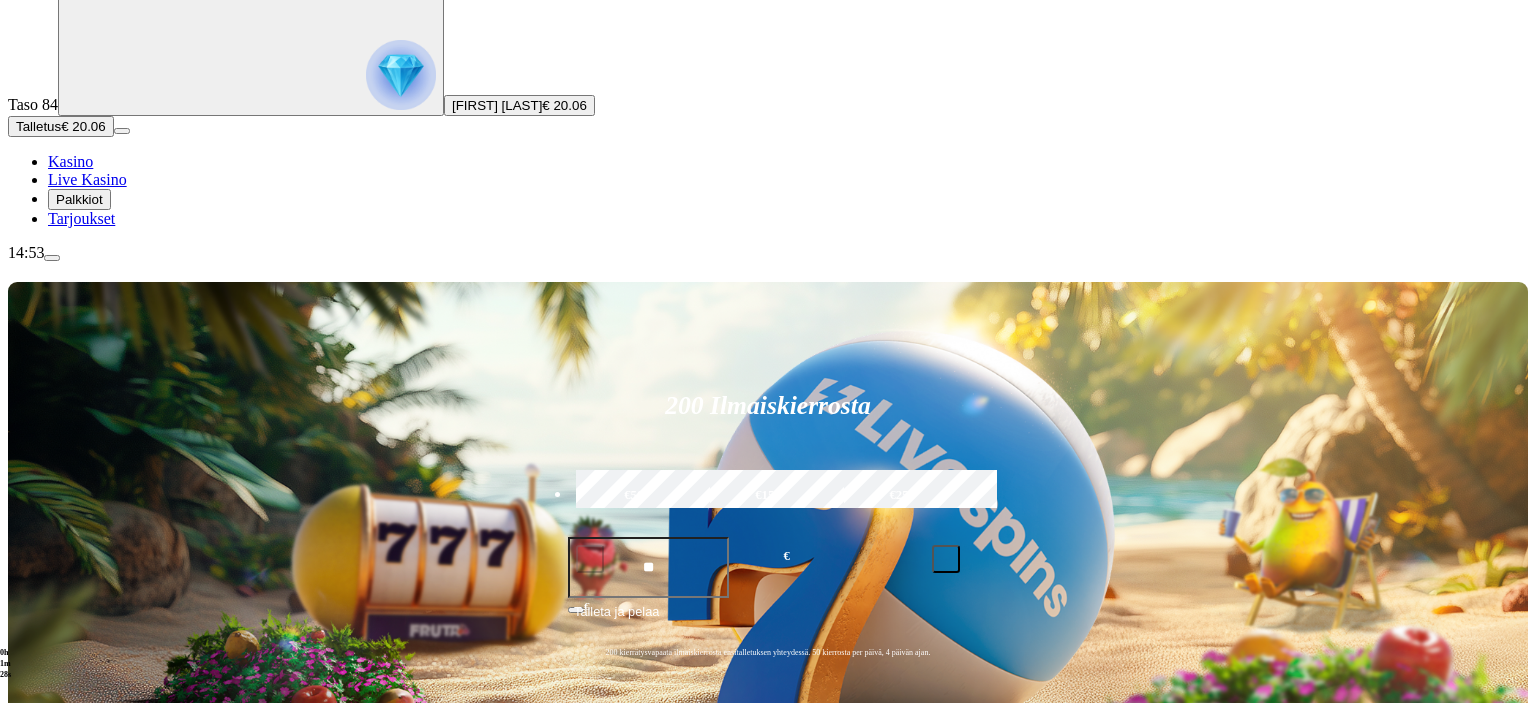 scroll, scrollTop: 211, scrollLeft: 0, axis: vertical 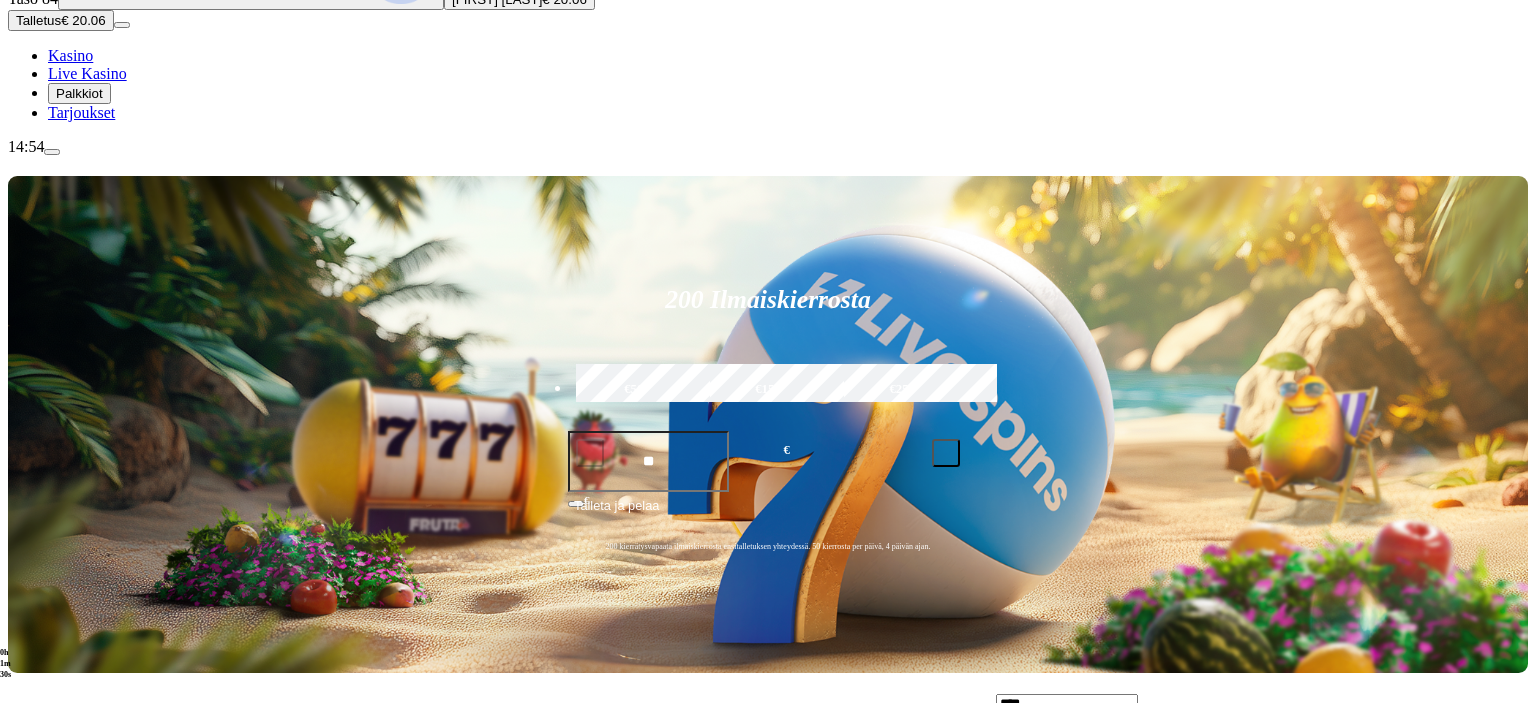 type on "****" 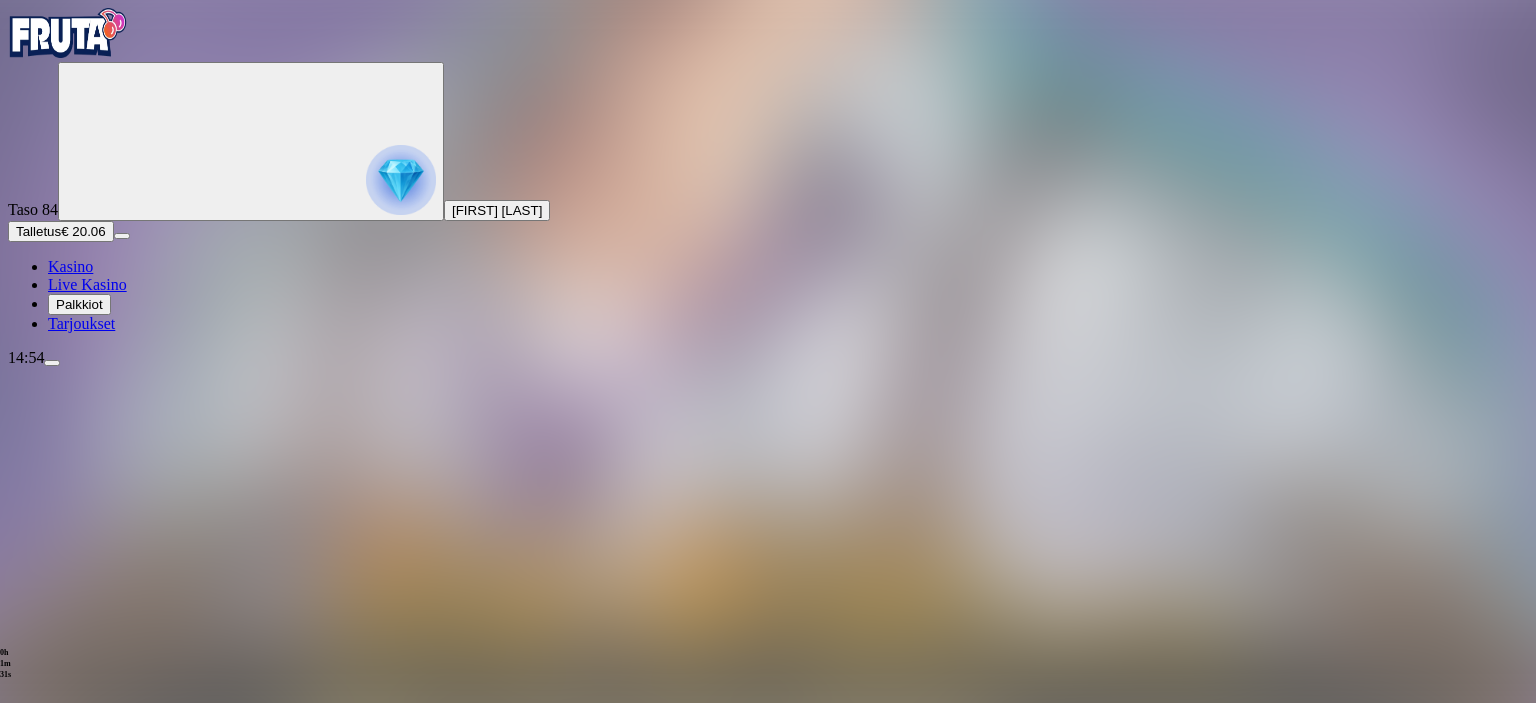 scroll, scrollTop: 0, scrollLeft: 0, axis: both 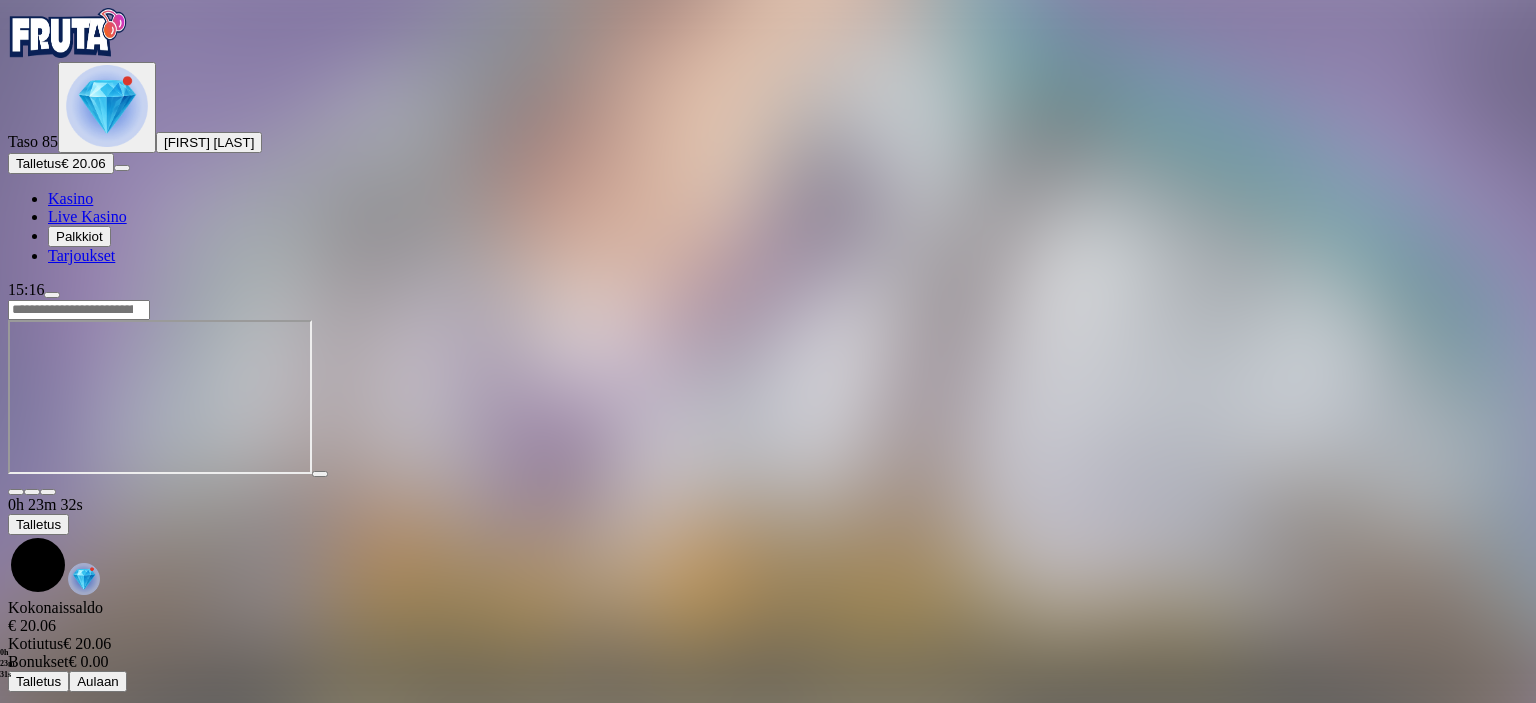 click at bounding box center (107, 106) 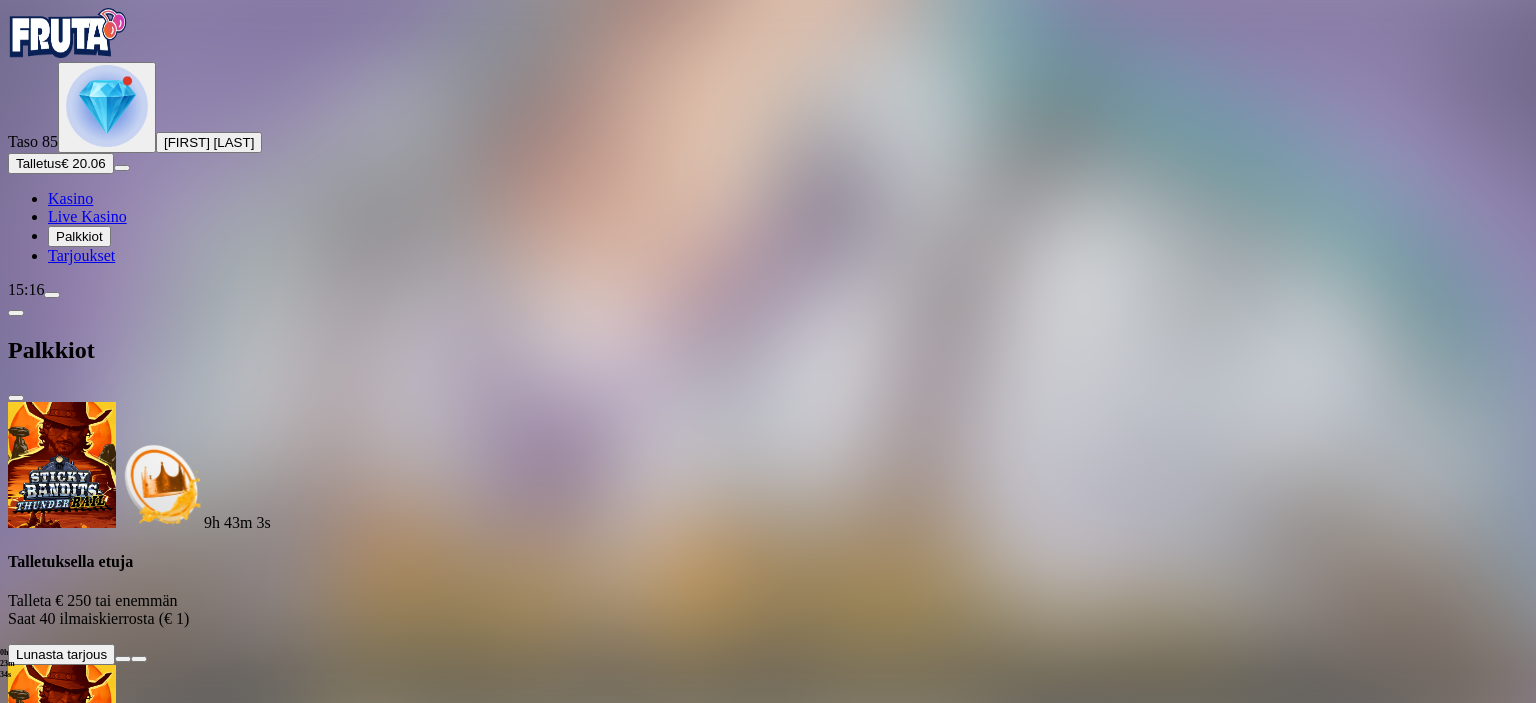 scroll, scrollTop: 354, scrollLeft: 0, axis: vertical 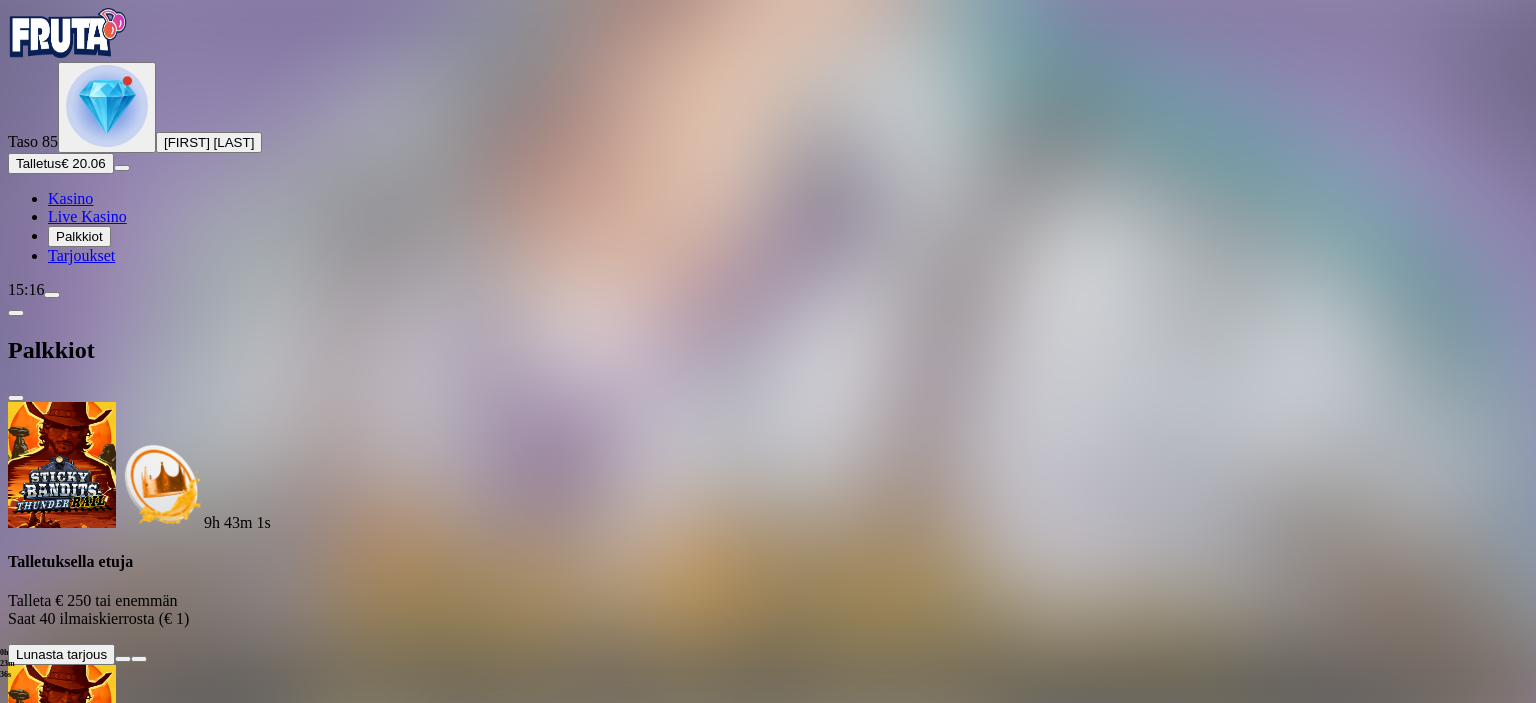click at bounding box center [112, 1657] 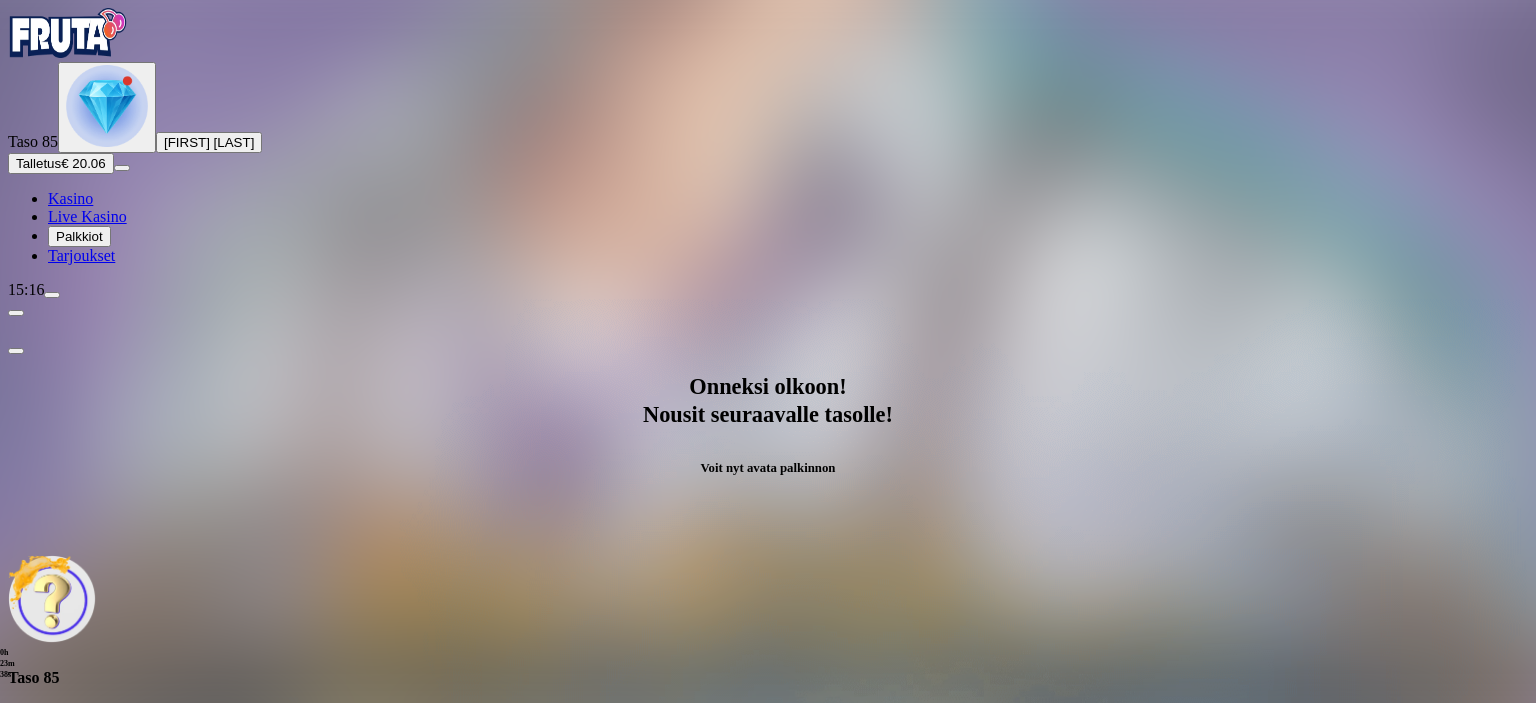 click on "Avaa palkinto" at bounding box center (768, 795) 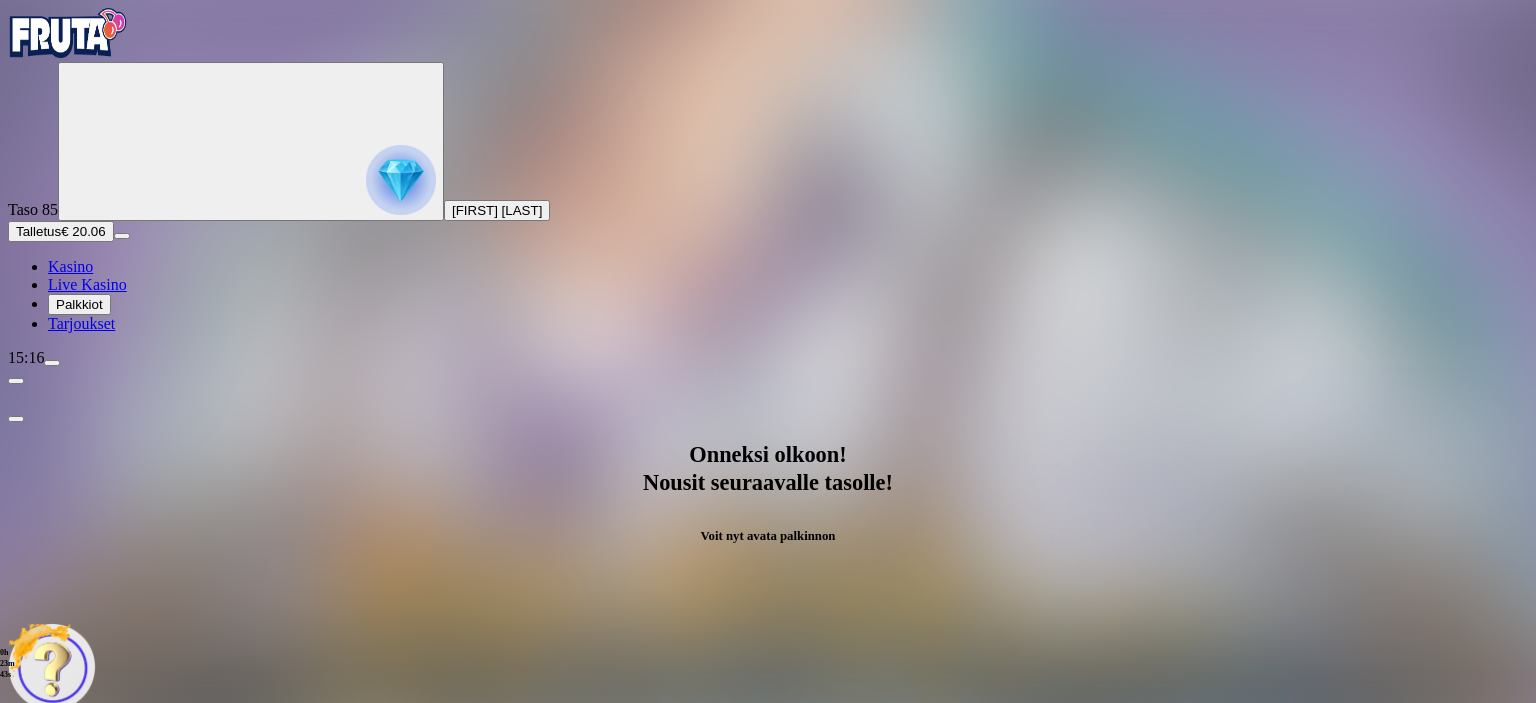 click at bounding box center (88, 1067) 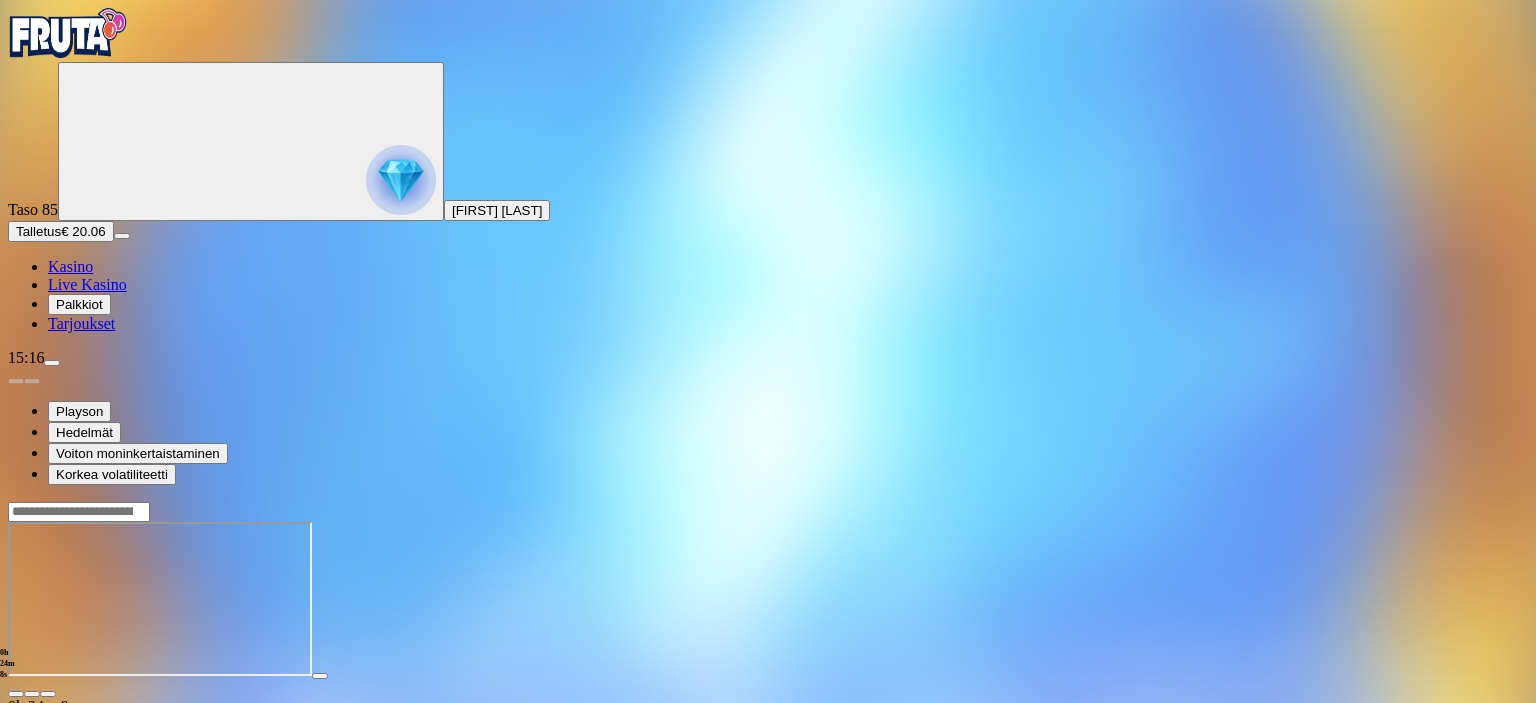 click at bounding box center [52, 363] 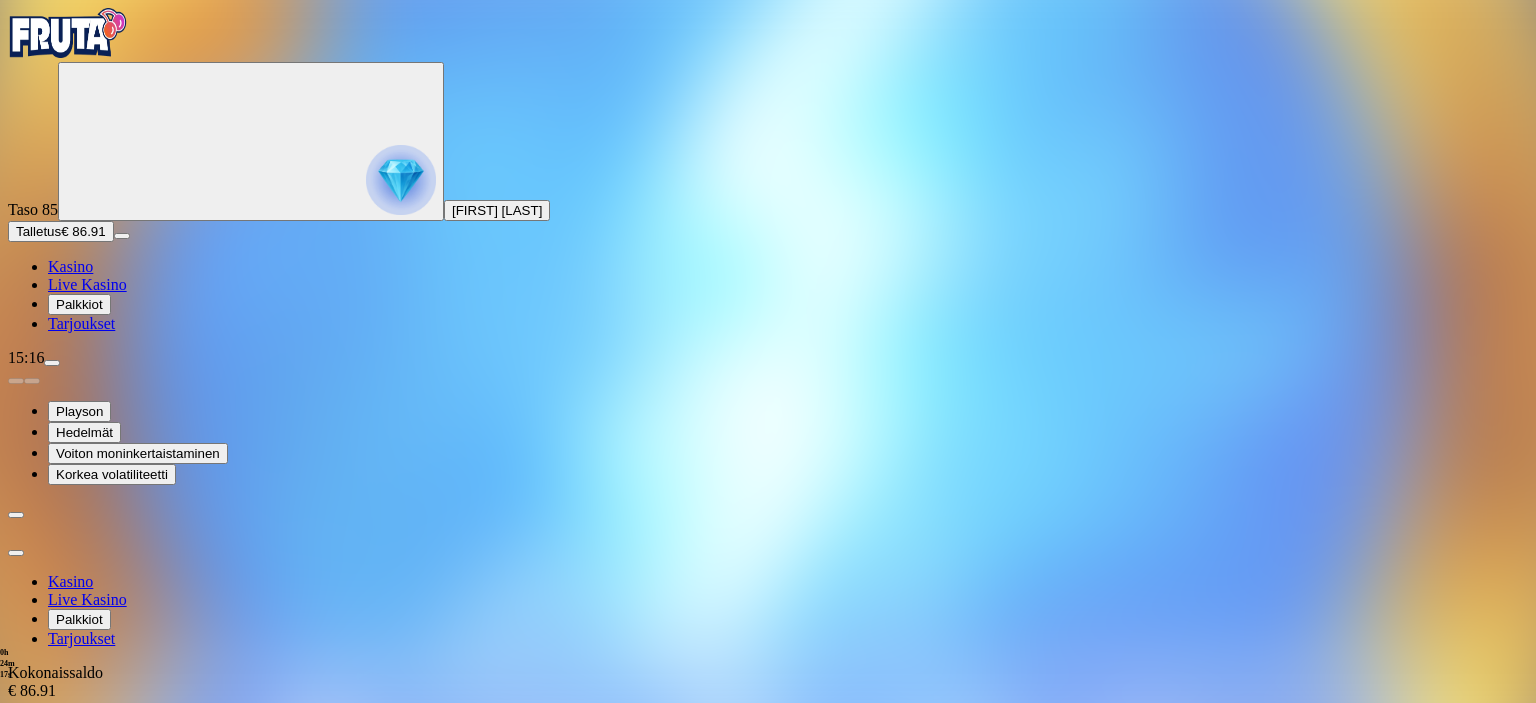 click on "Kotiutus" at bounding box center [40, 746] 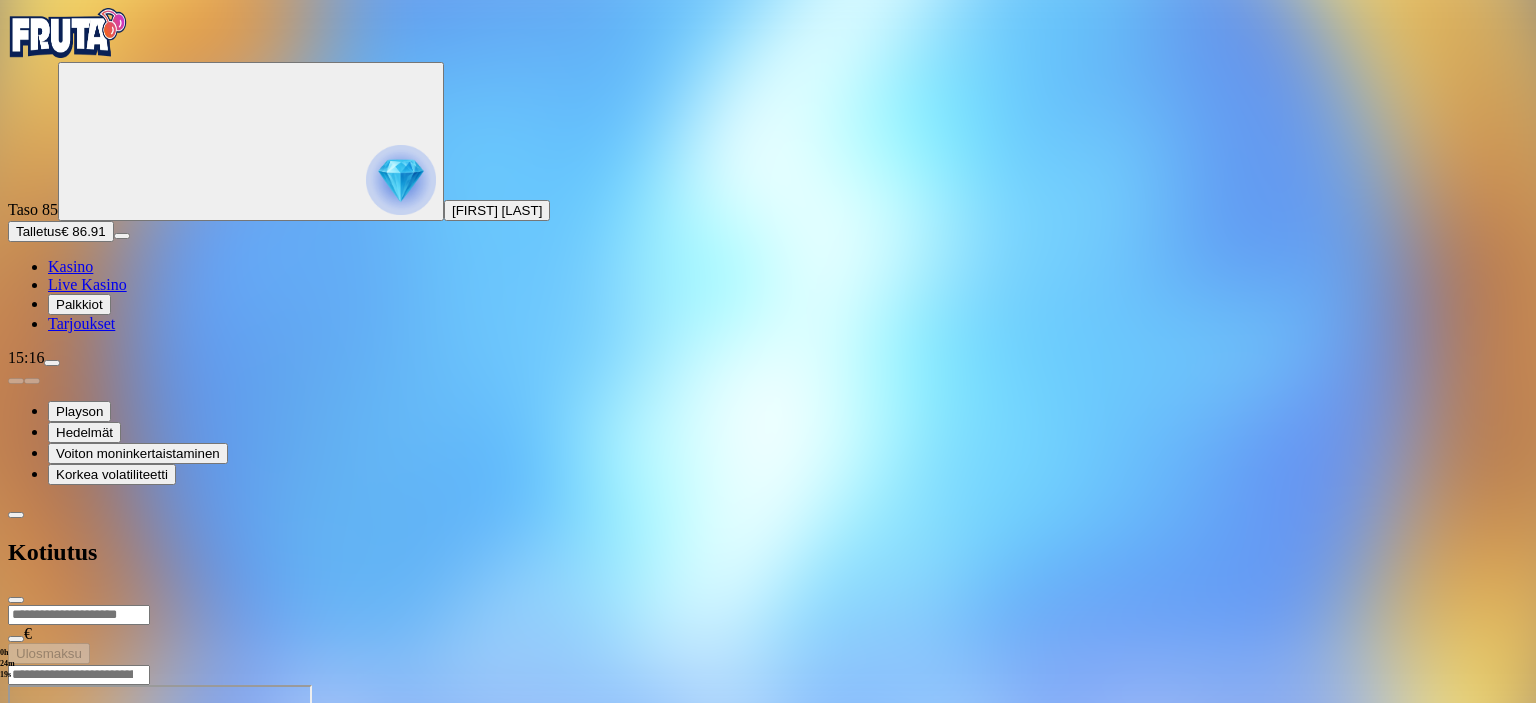 click at bounding box center (79, 615) 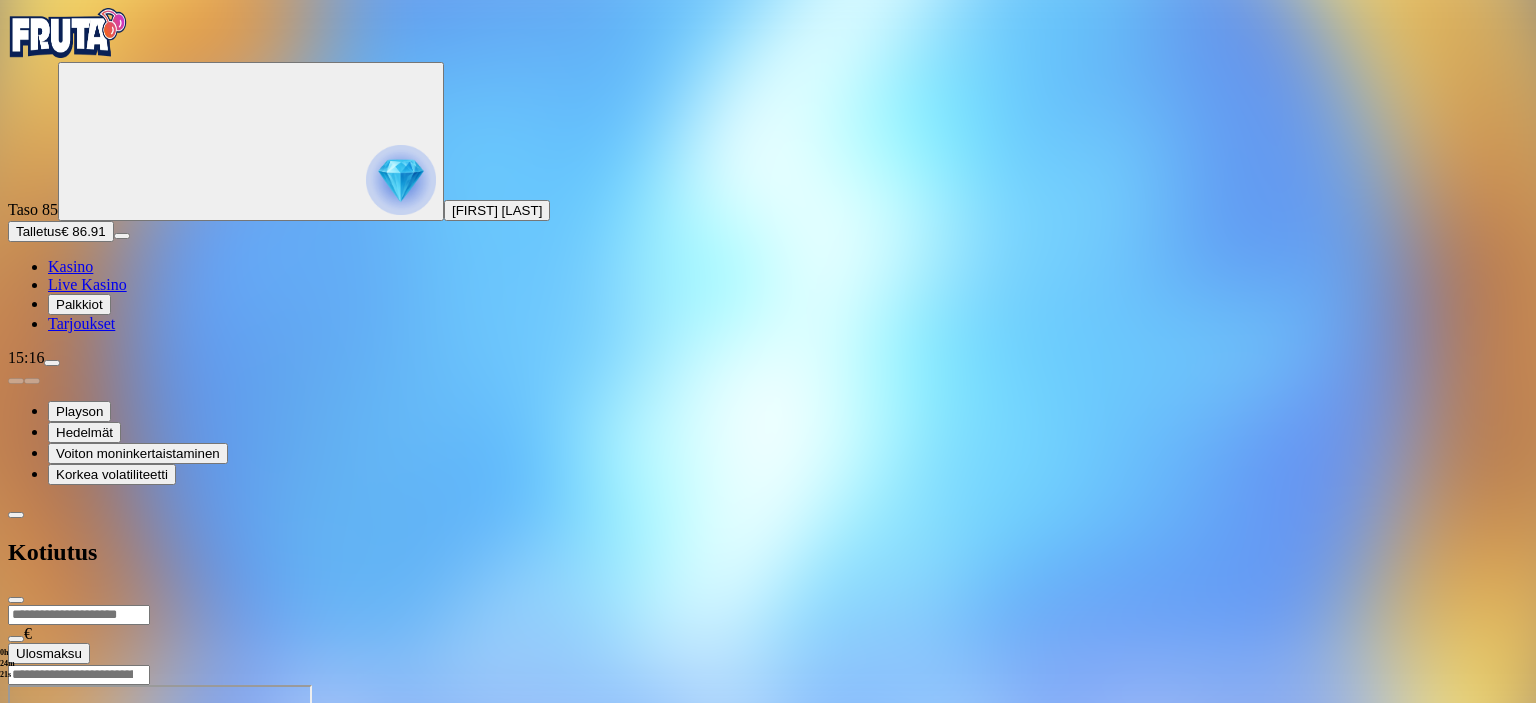type on "**" 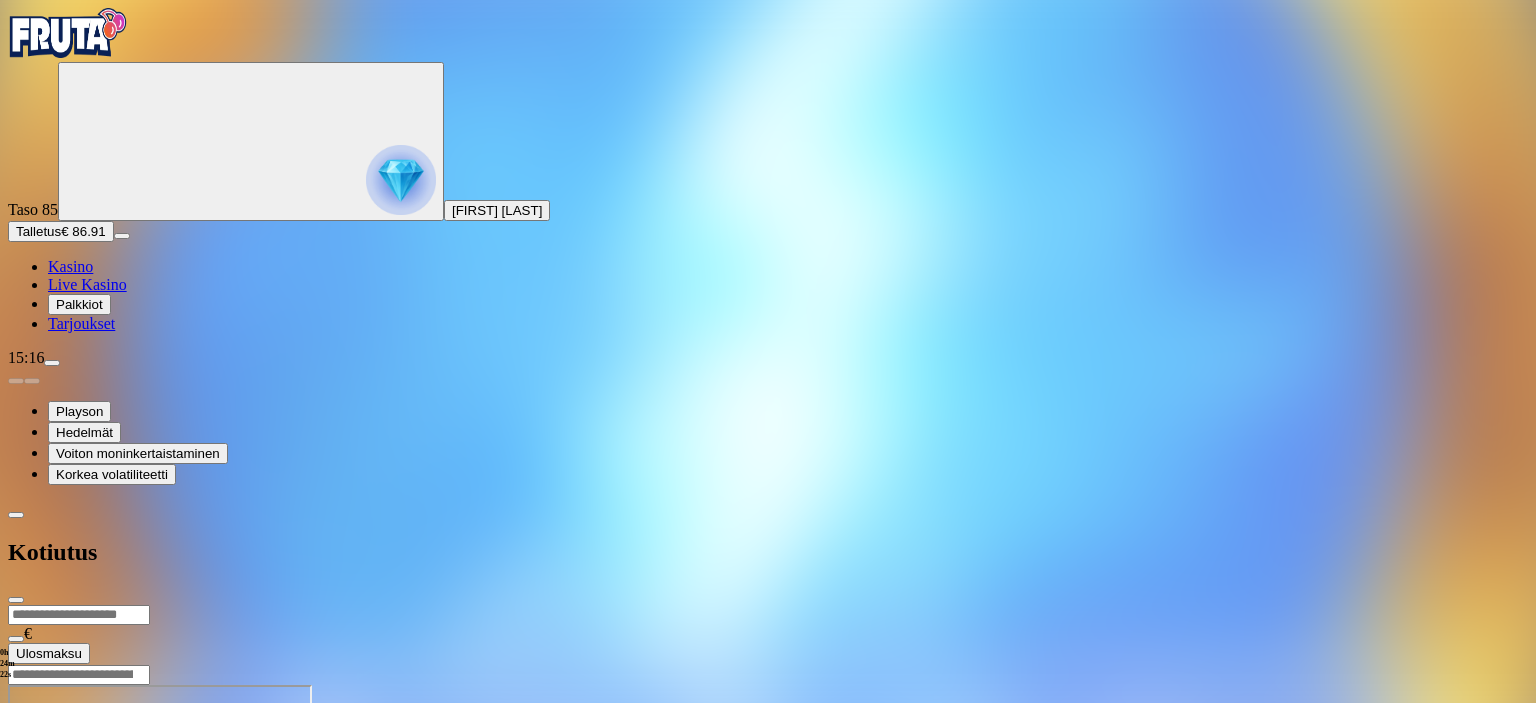 type 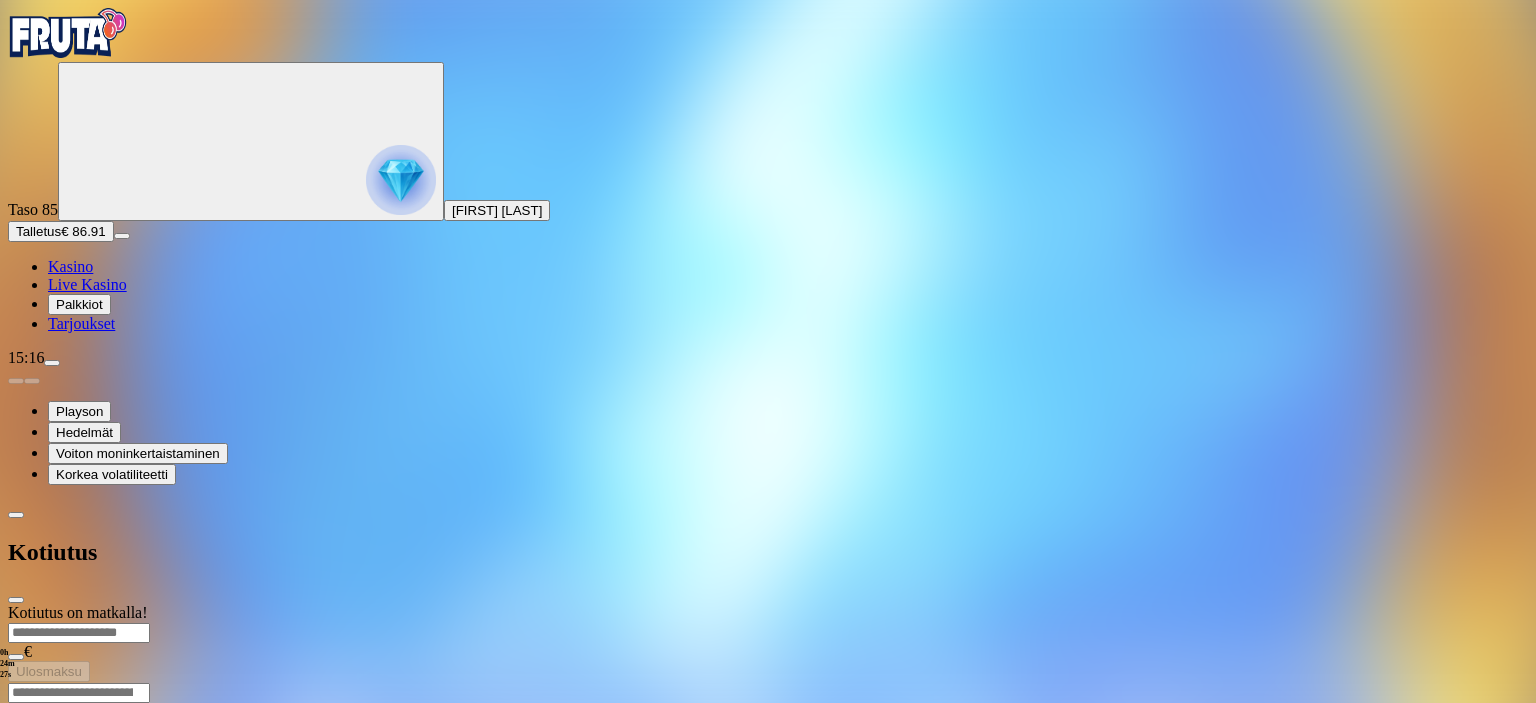 click at bounding box center (16, 515) 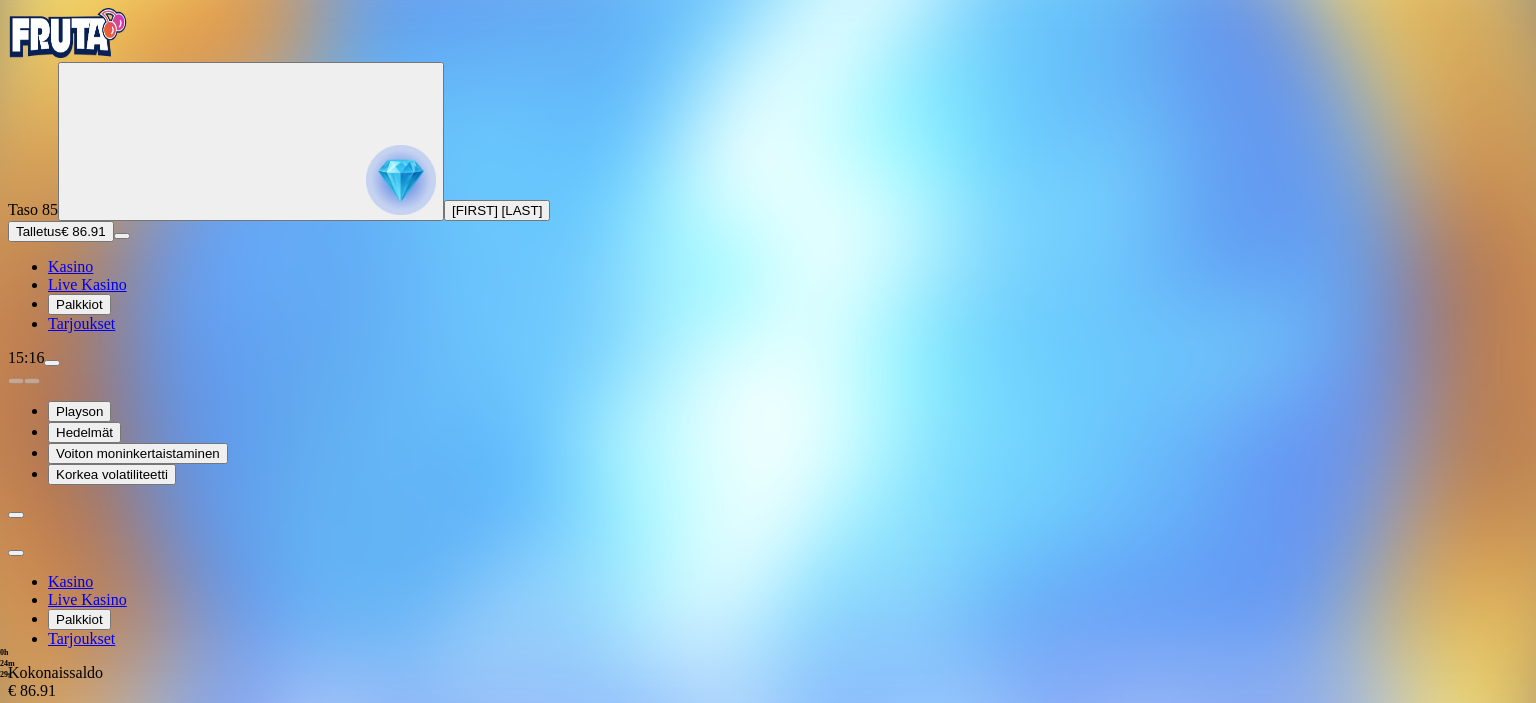 click at bounding box center [16, 553] 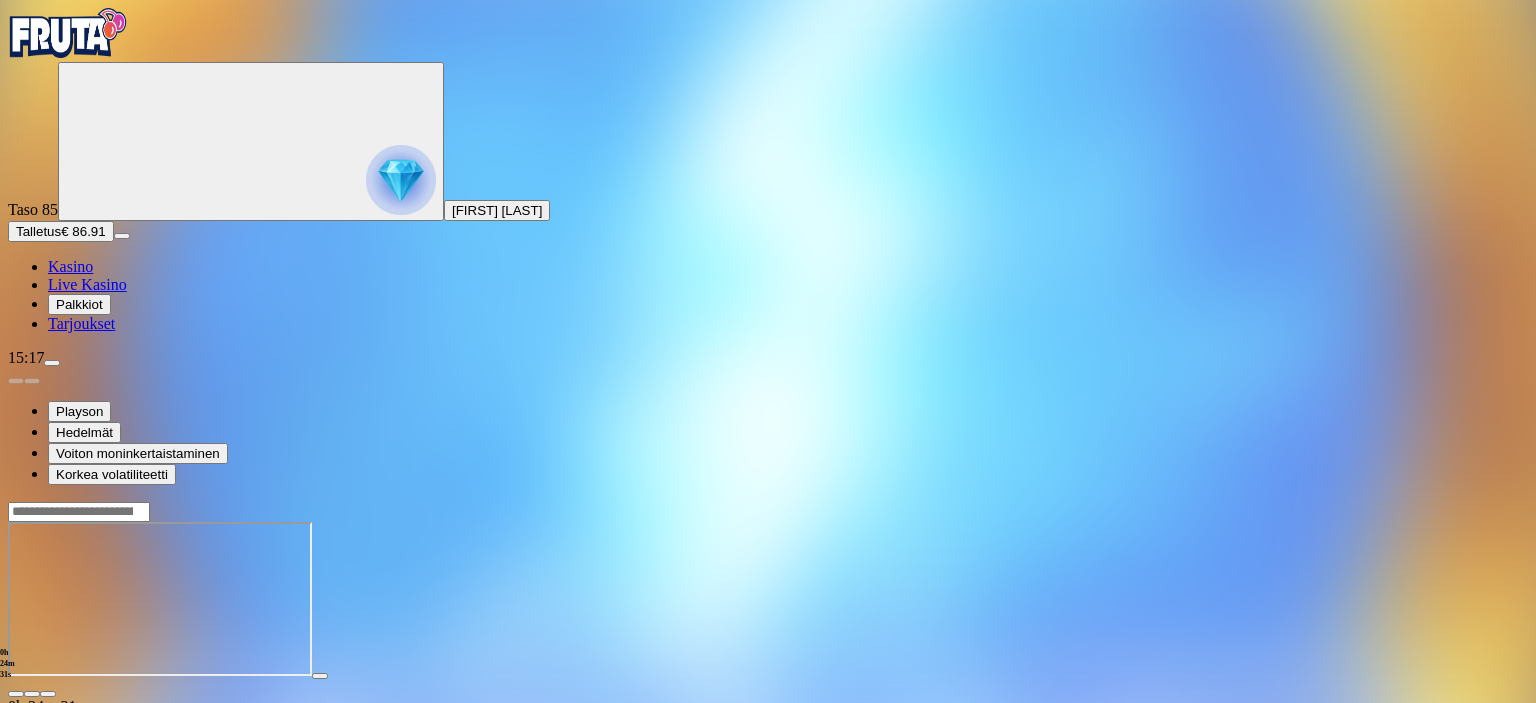 click on "Palkkiot" at bounding box center (79, 304) 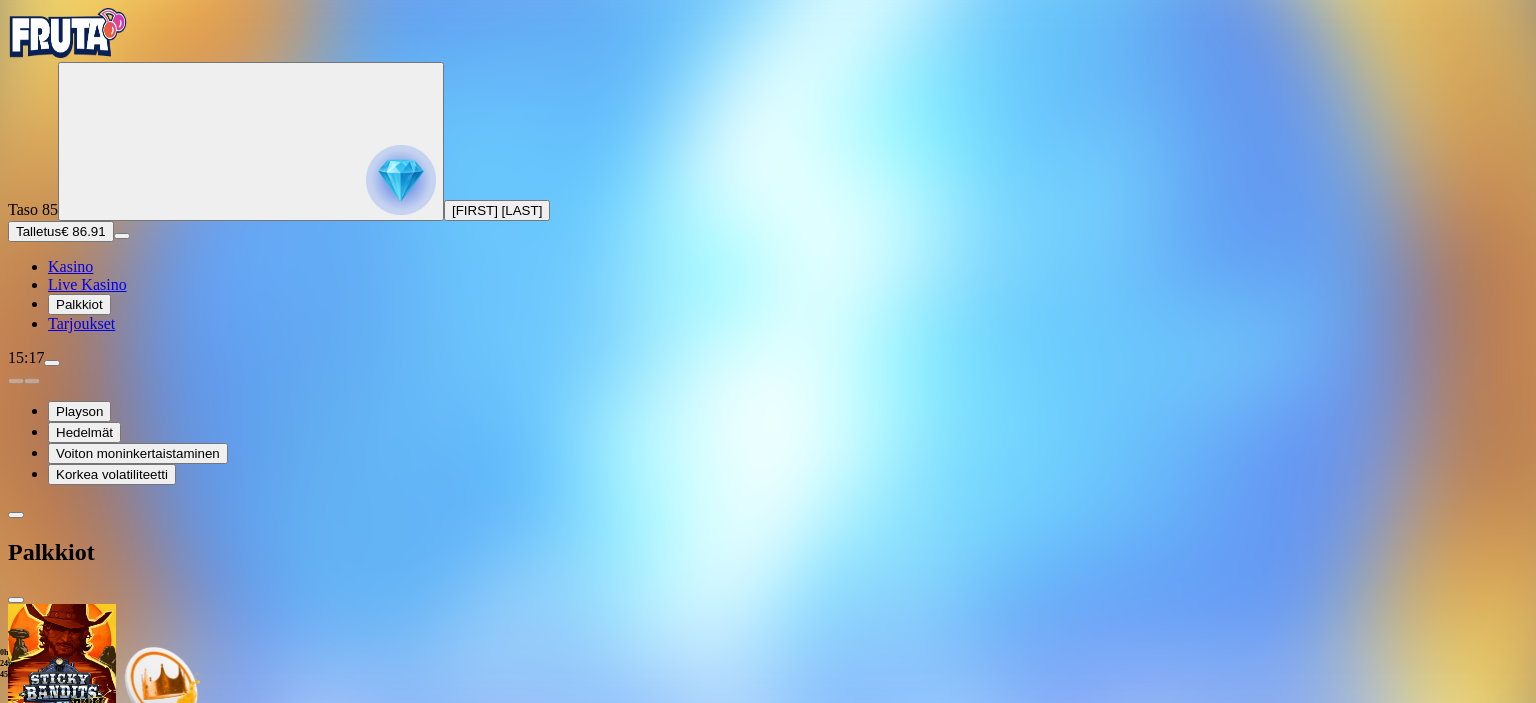 scroll, scrollTop: 188, scrollLeft: 0, axis: vertical 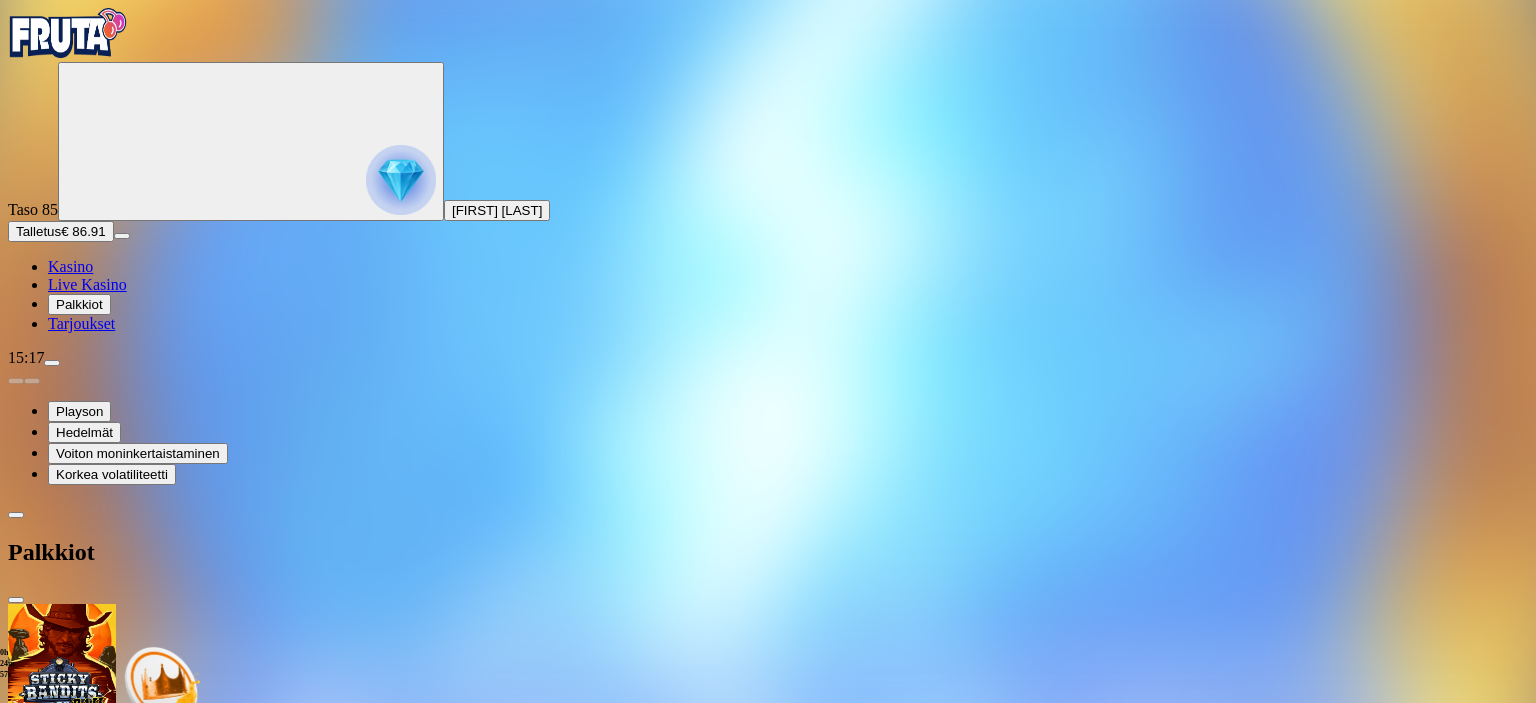 click at bounding box center [123, 1652] 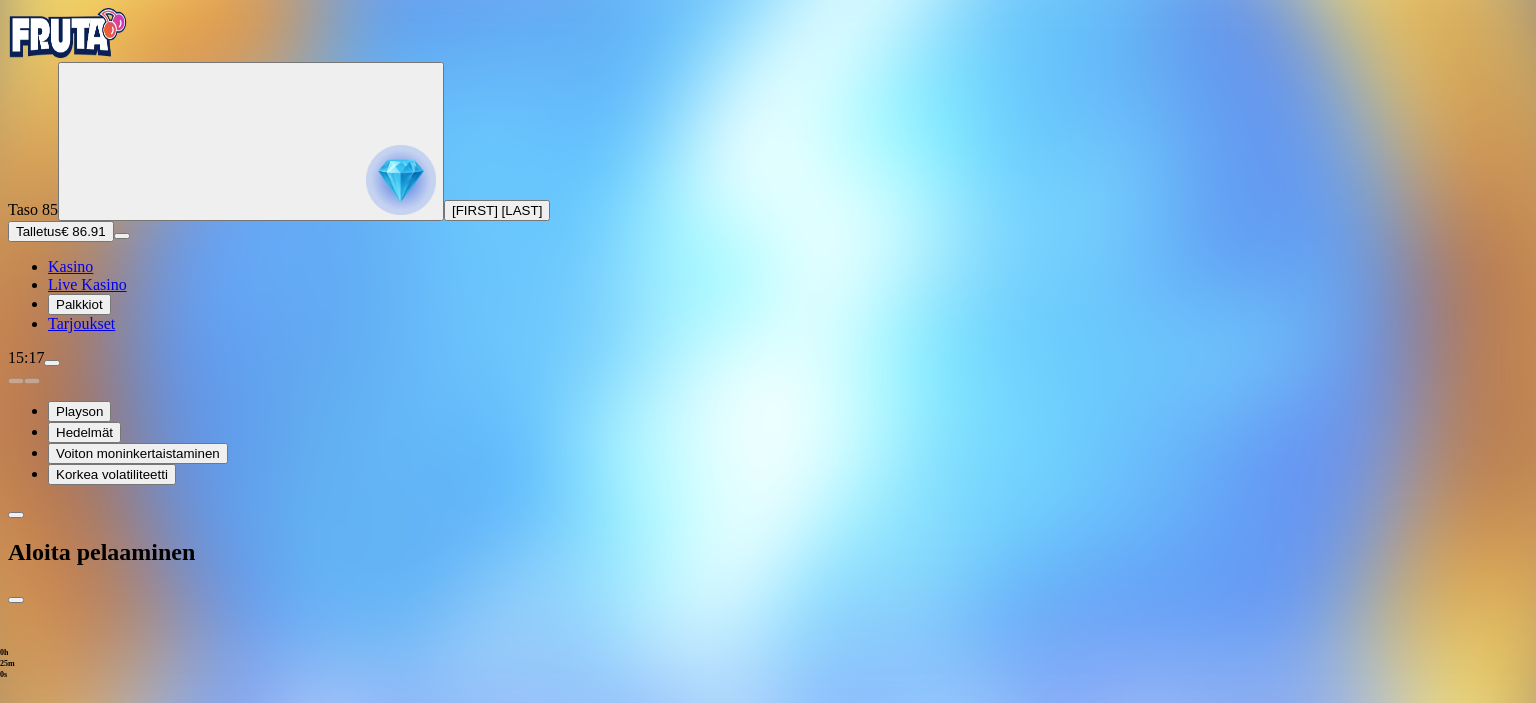 click on "***" at bounding box center [79, 2012] 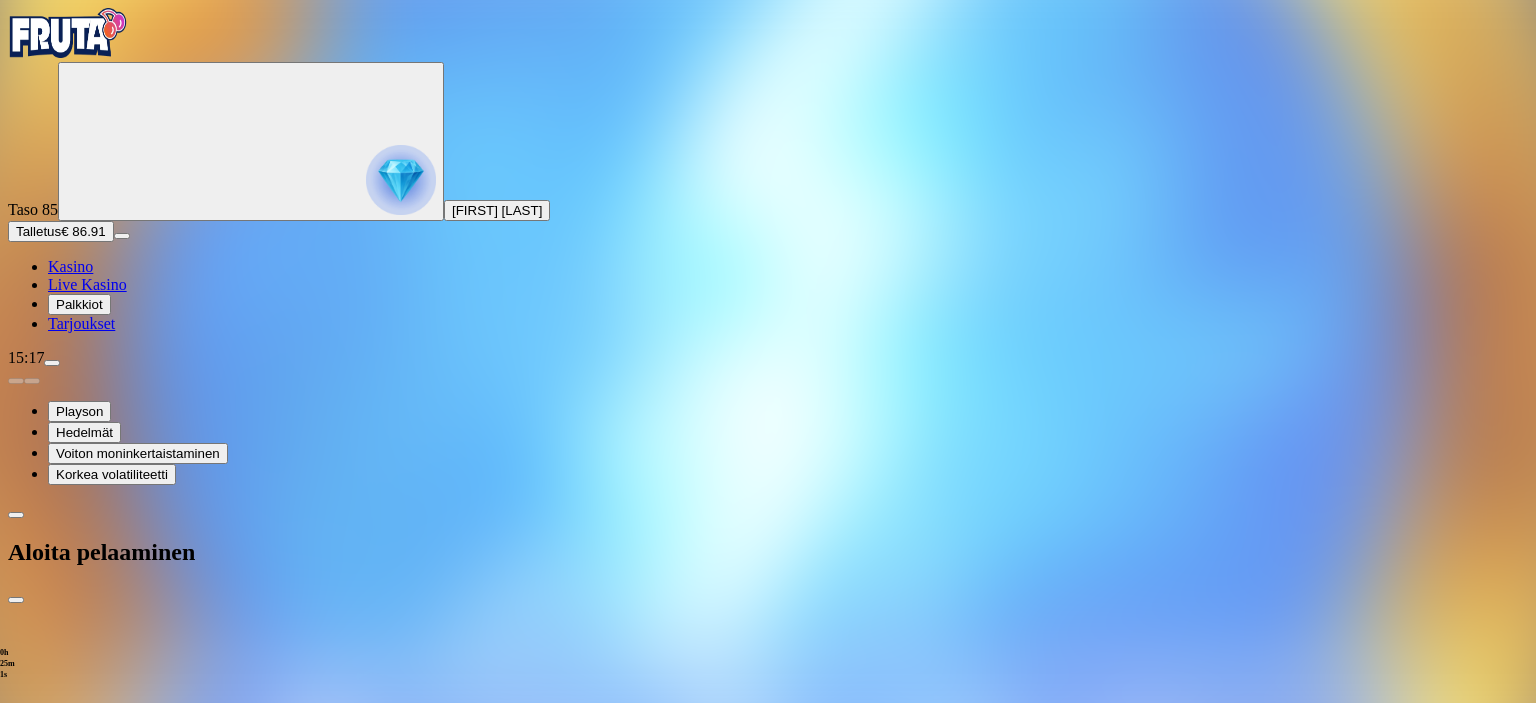 type on "*" 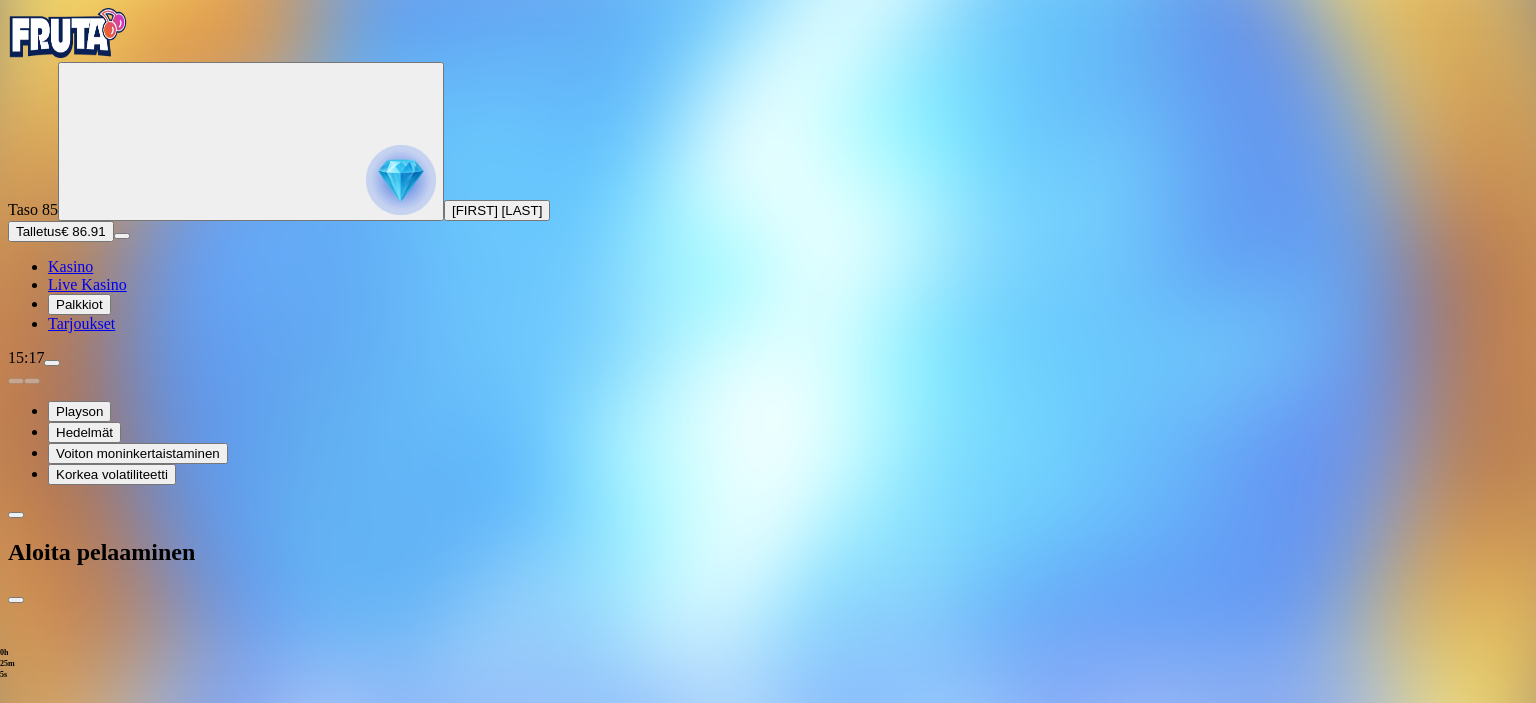 drag, startPoint x: 581, startPoint y: 166, endPoint x: 225, endPoint y: 111, distance: 360.22354 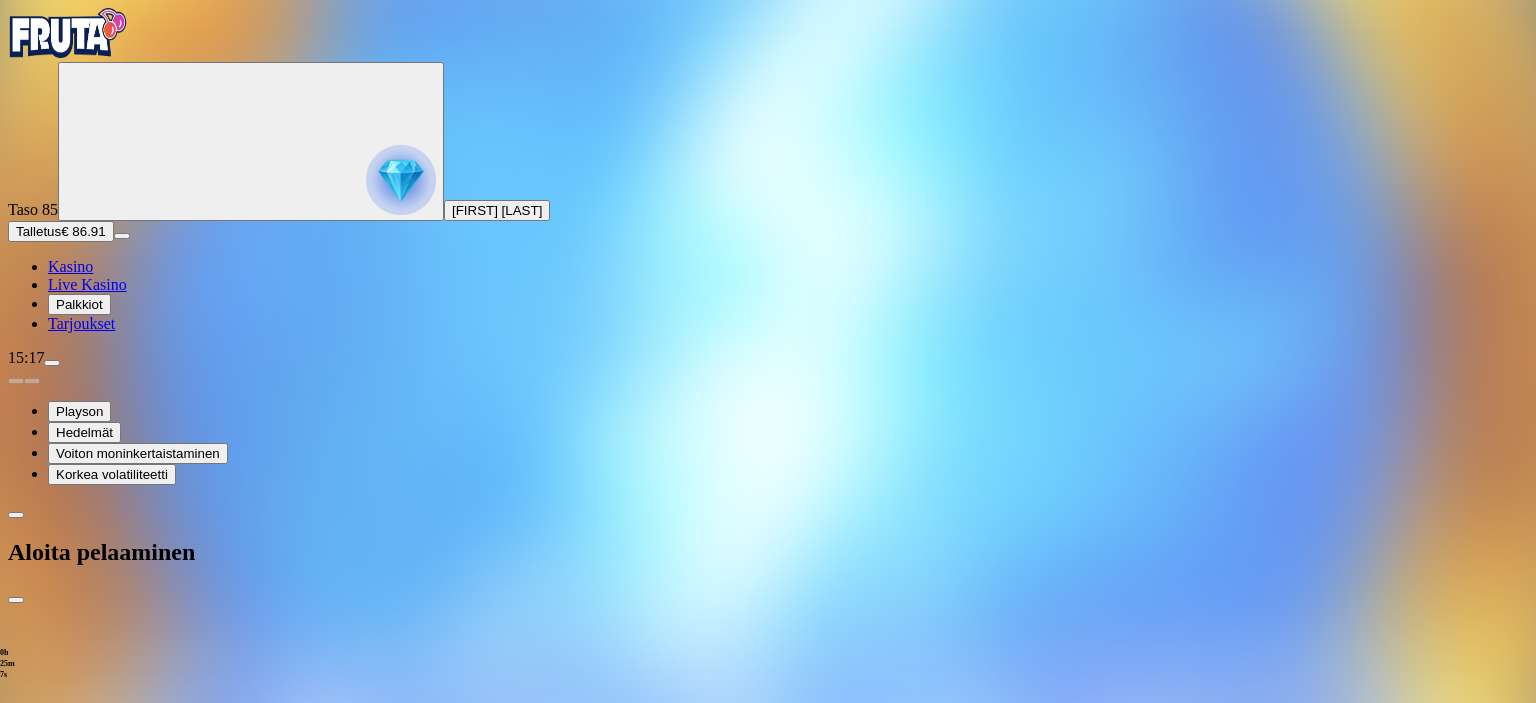 drag, startPoint x: 332, startPoint y: 170, endPoint x: 767, endPoint y: 222, distance: 438.09702 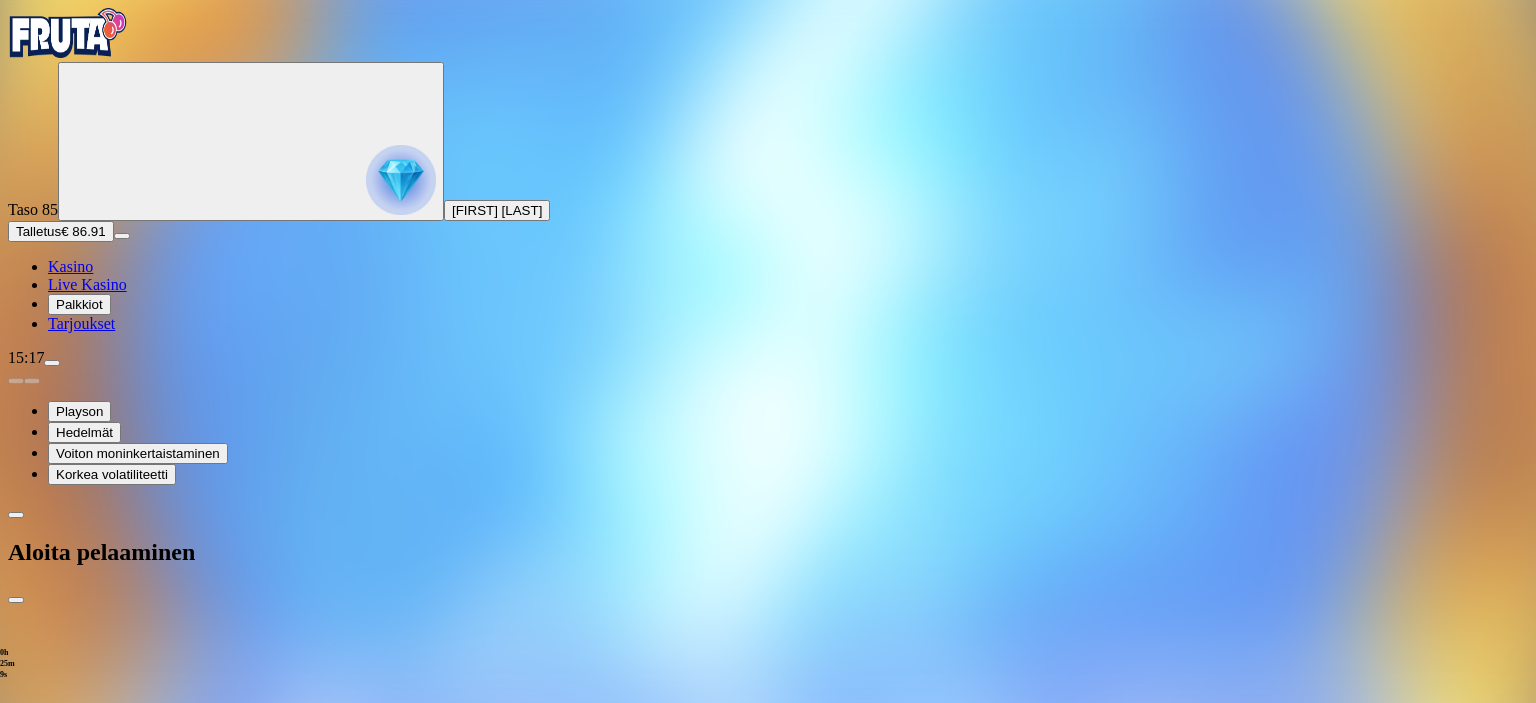 click on "Ota bonus" at bounding box center [-781, 1433] 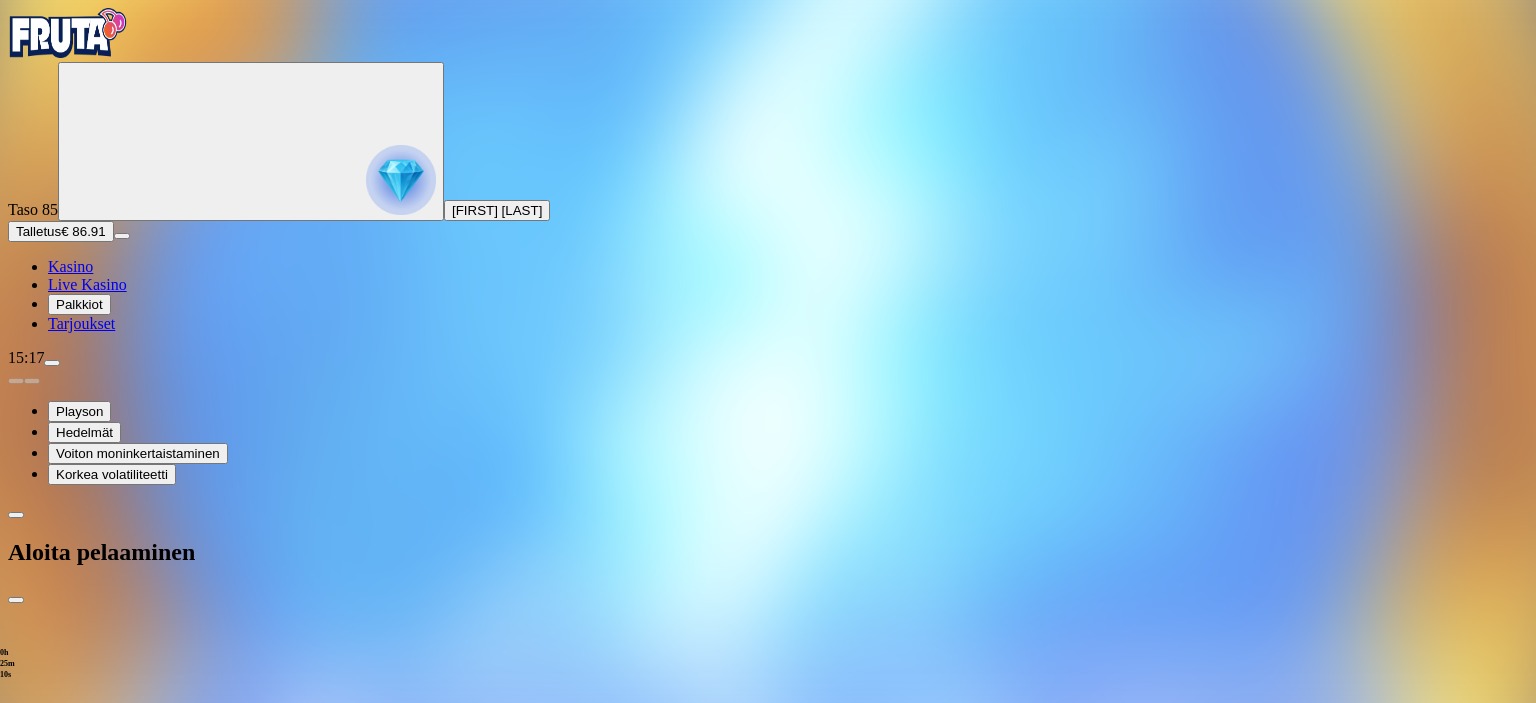 click on "€50" at bounding box center [210, 1885] 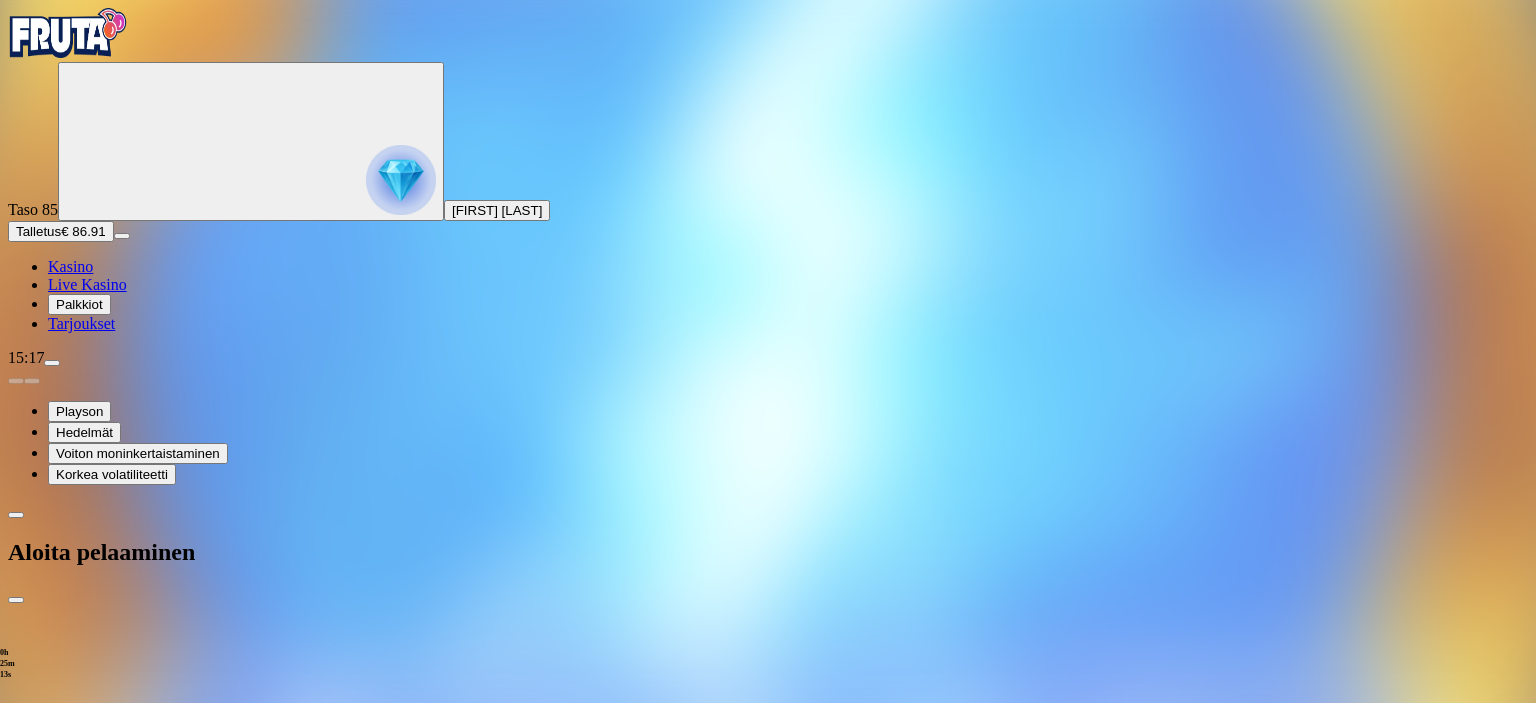 click on "TALLETA JA PELAA" at bounding box center [76, 2050] 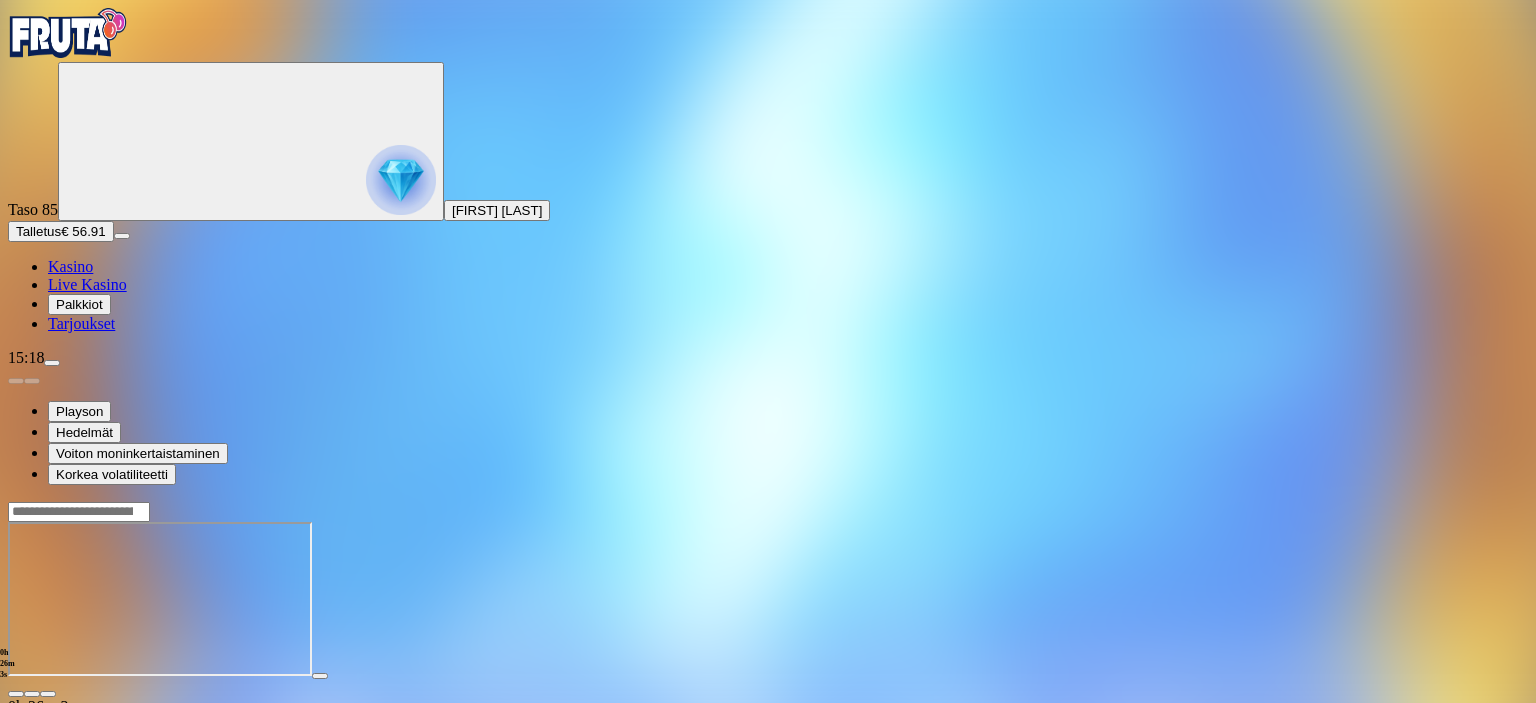 click on "Palkkiot" at bounding box center [79, 304] 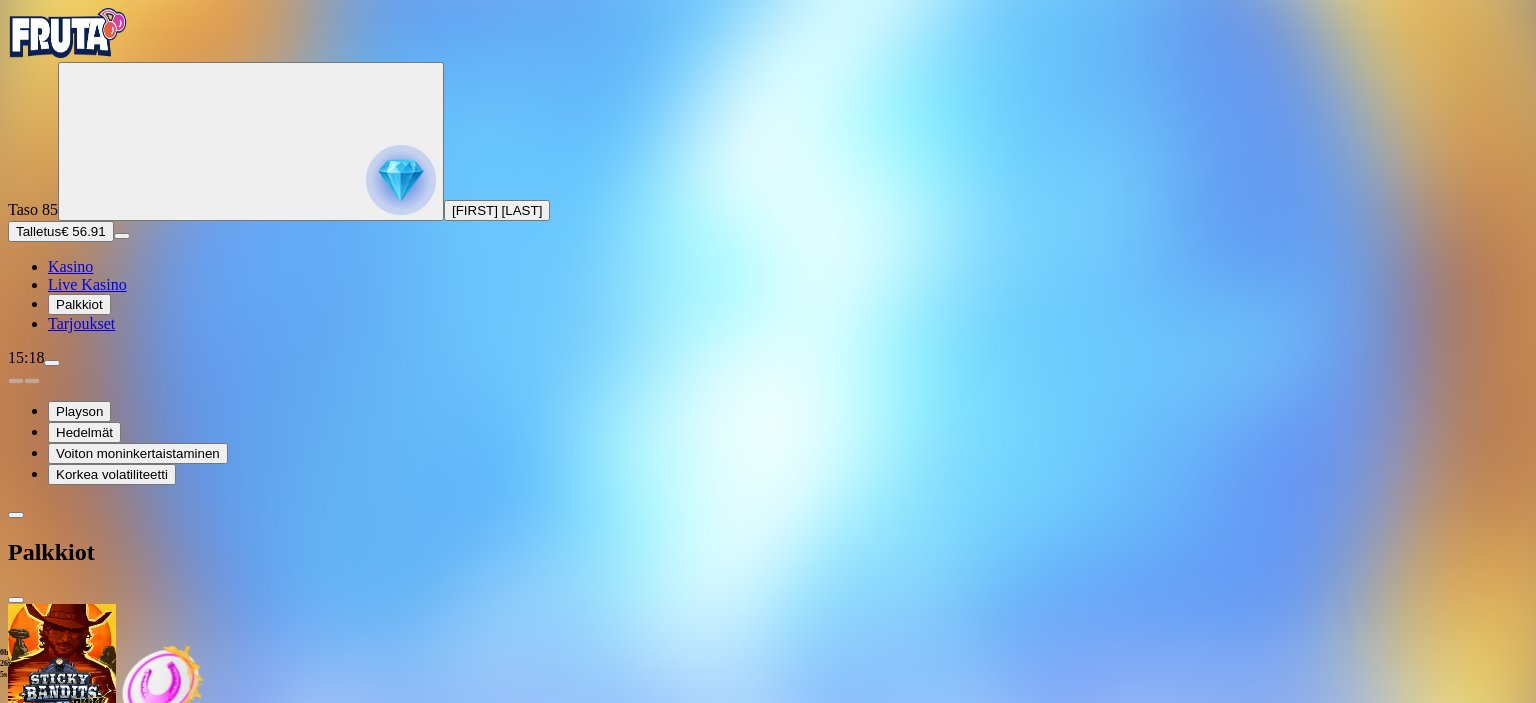 click at bounding box center [88, 843] 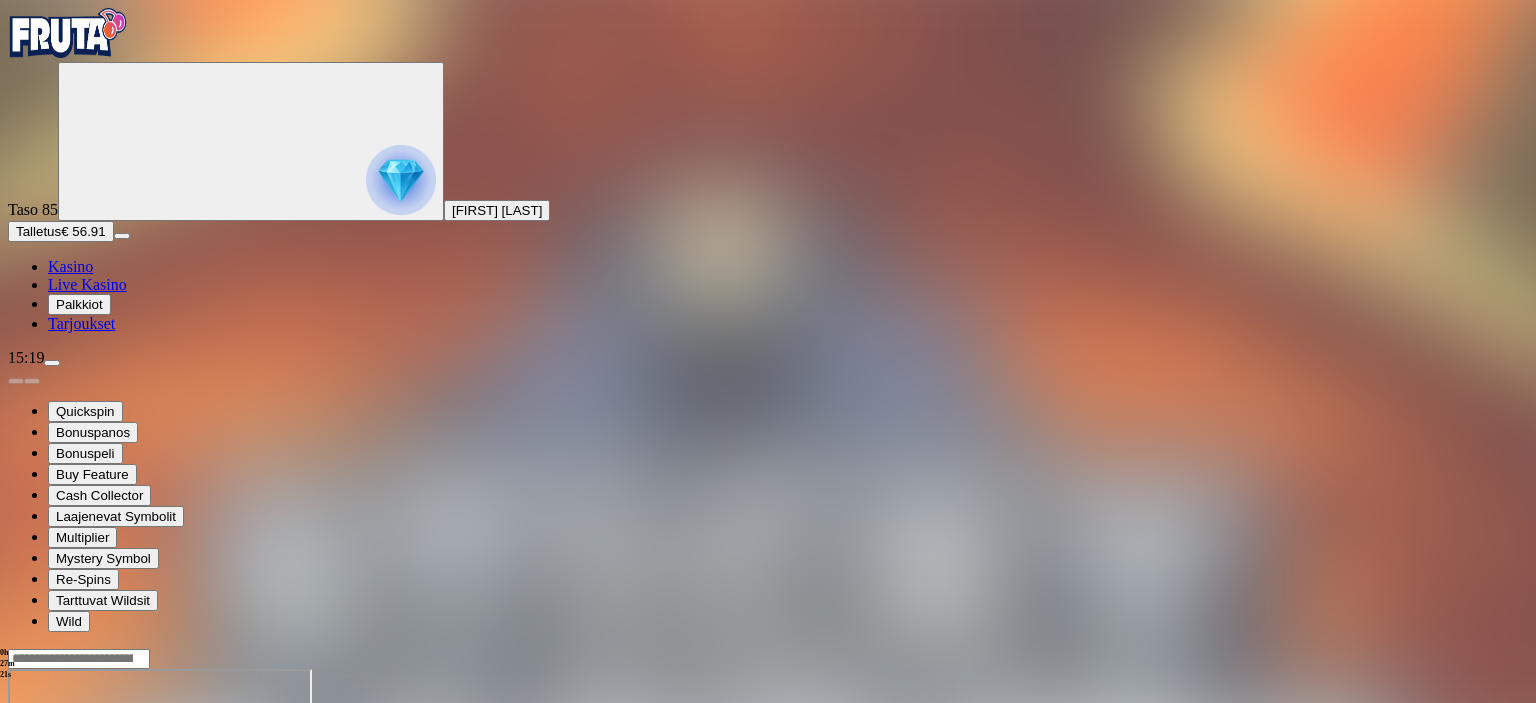 click at bounding box center [16, 841] 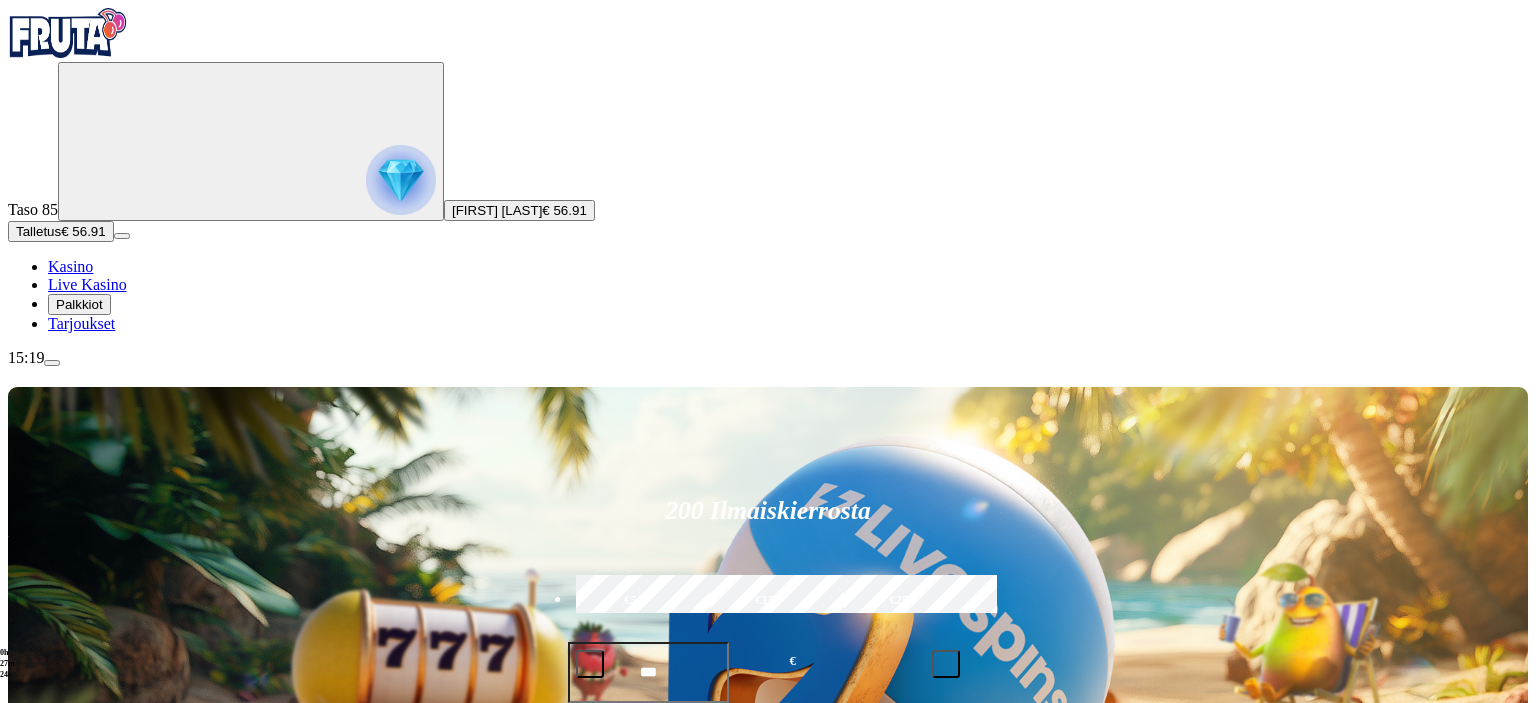 click on "Palkkiot" at bounding box center (79, 304) 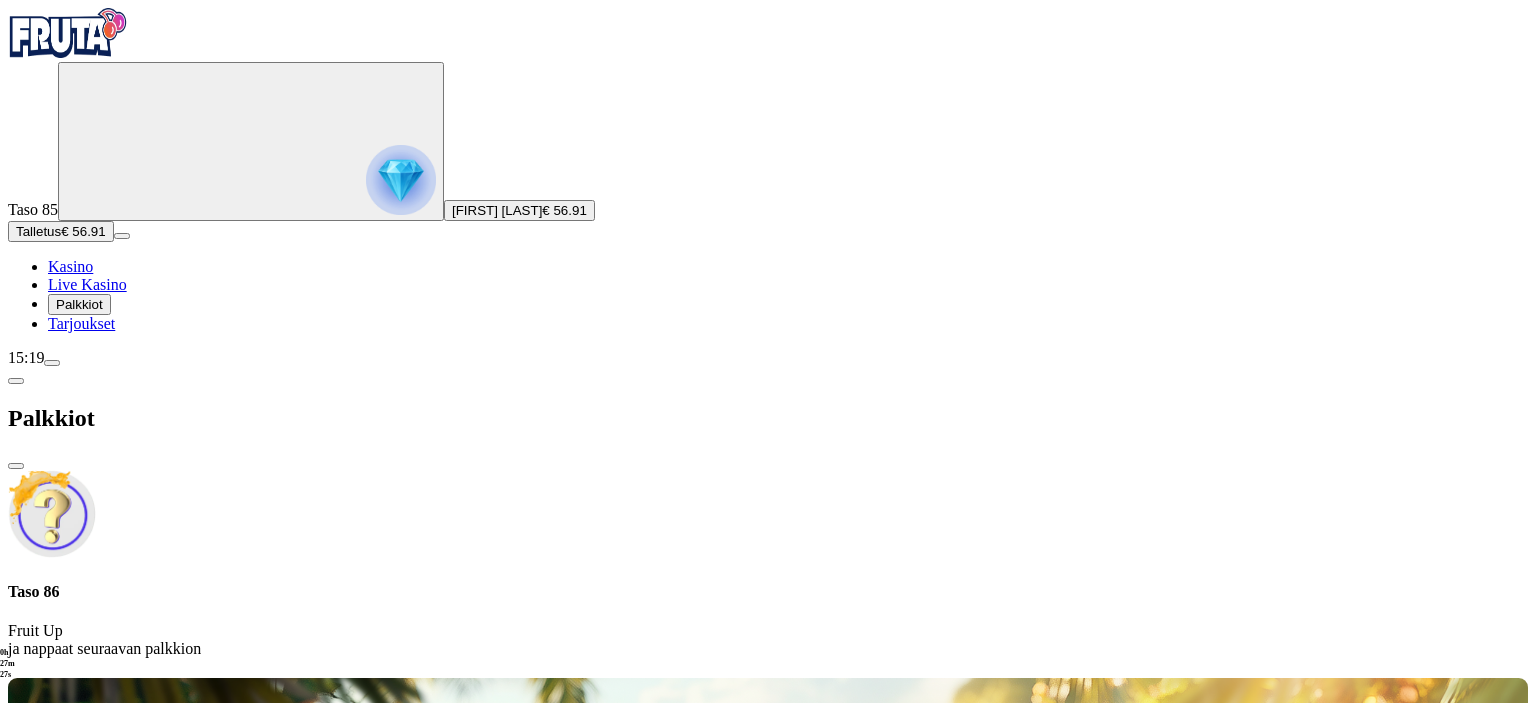 click at bounding box center [16, 381] 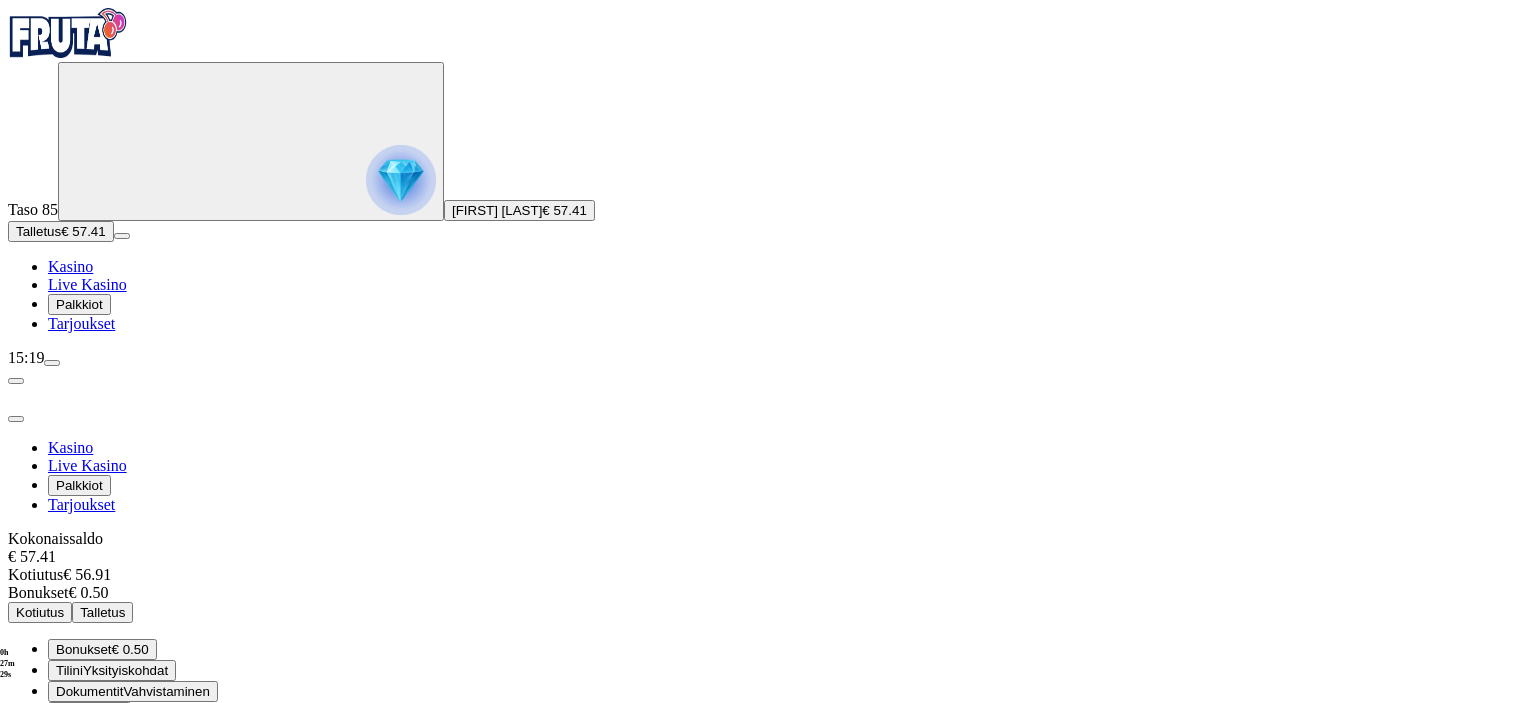 click at bounding box center (16, 419) 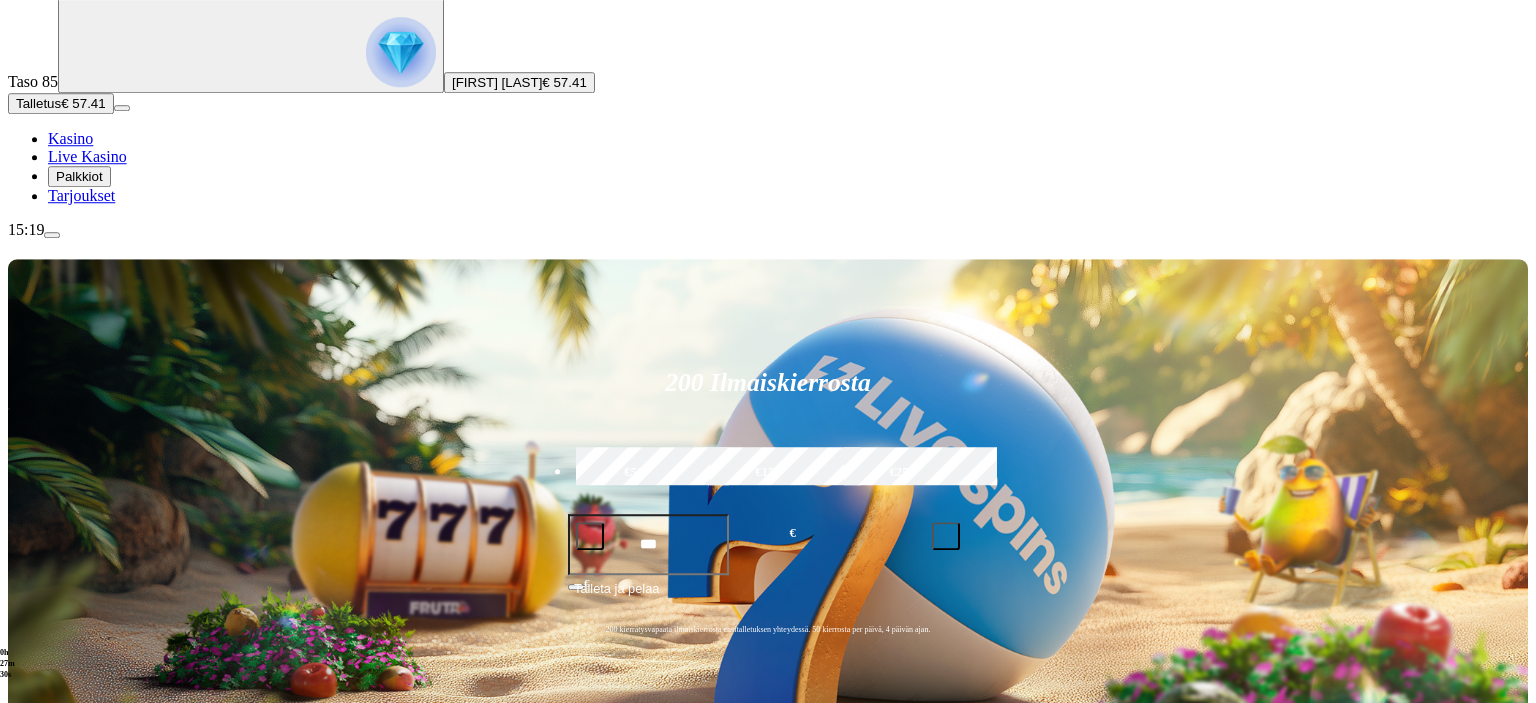 scroll, scrollTop: 211, scrollLeft: 0, axis: vertical 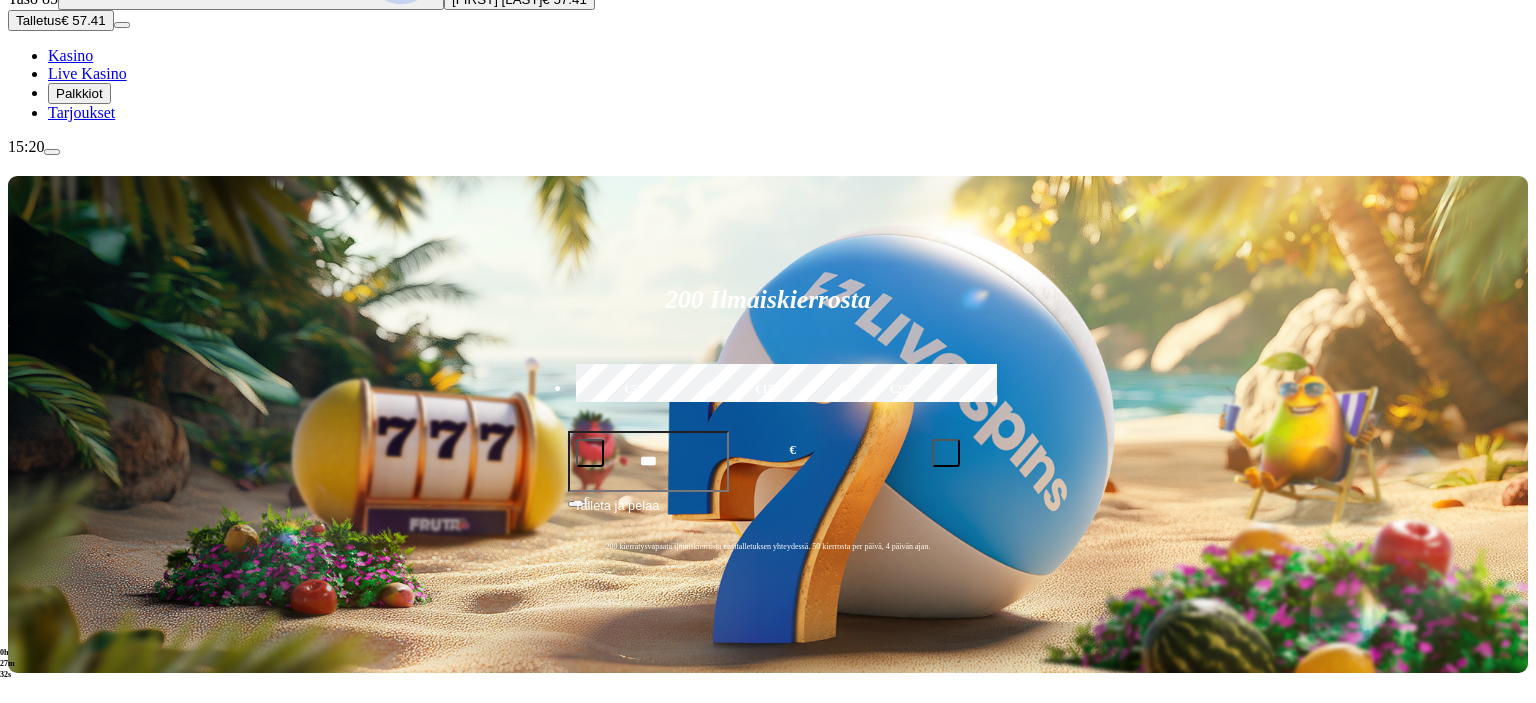 click at bounding box center (32, 944) 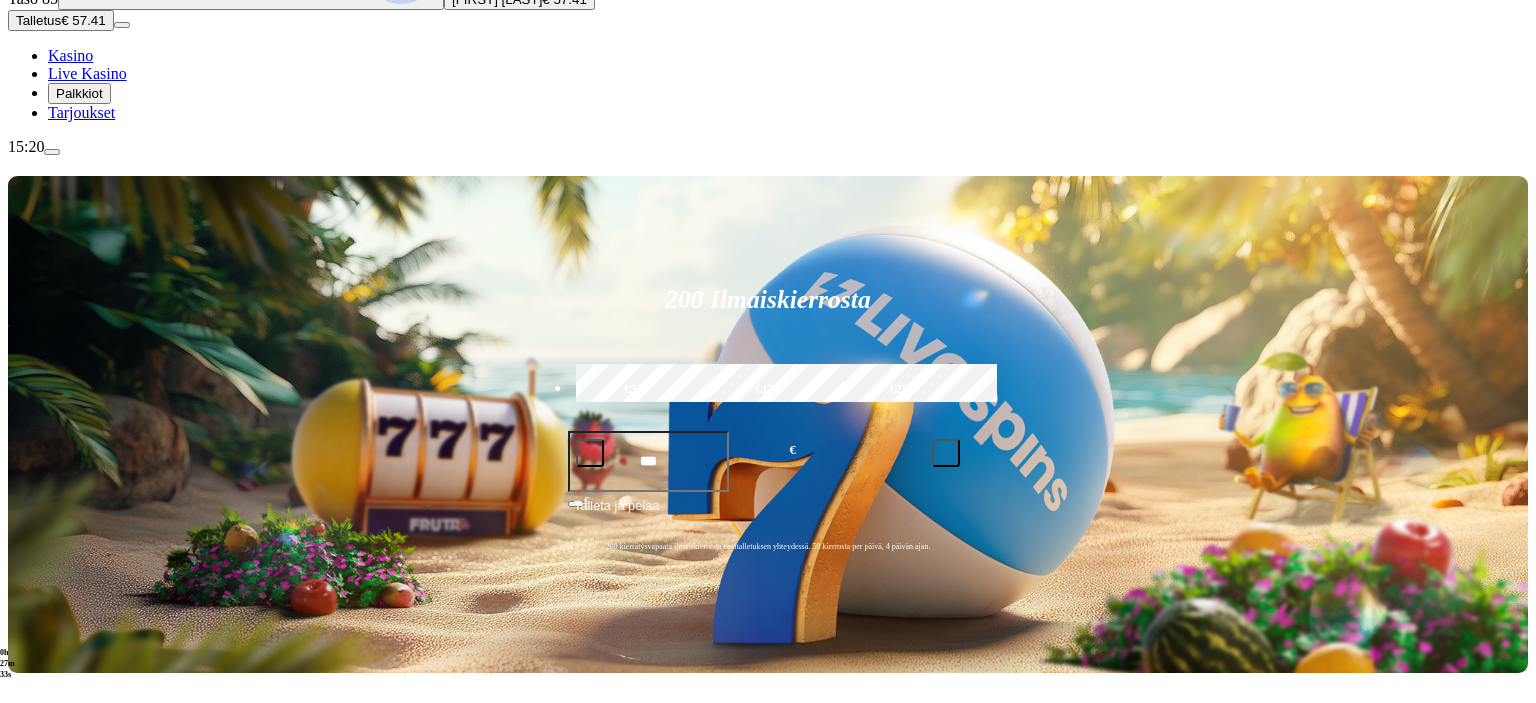 click at bounding box center [32, 944] 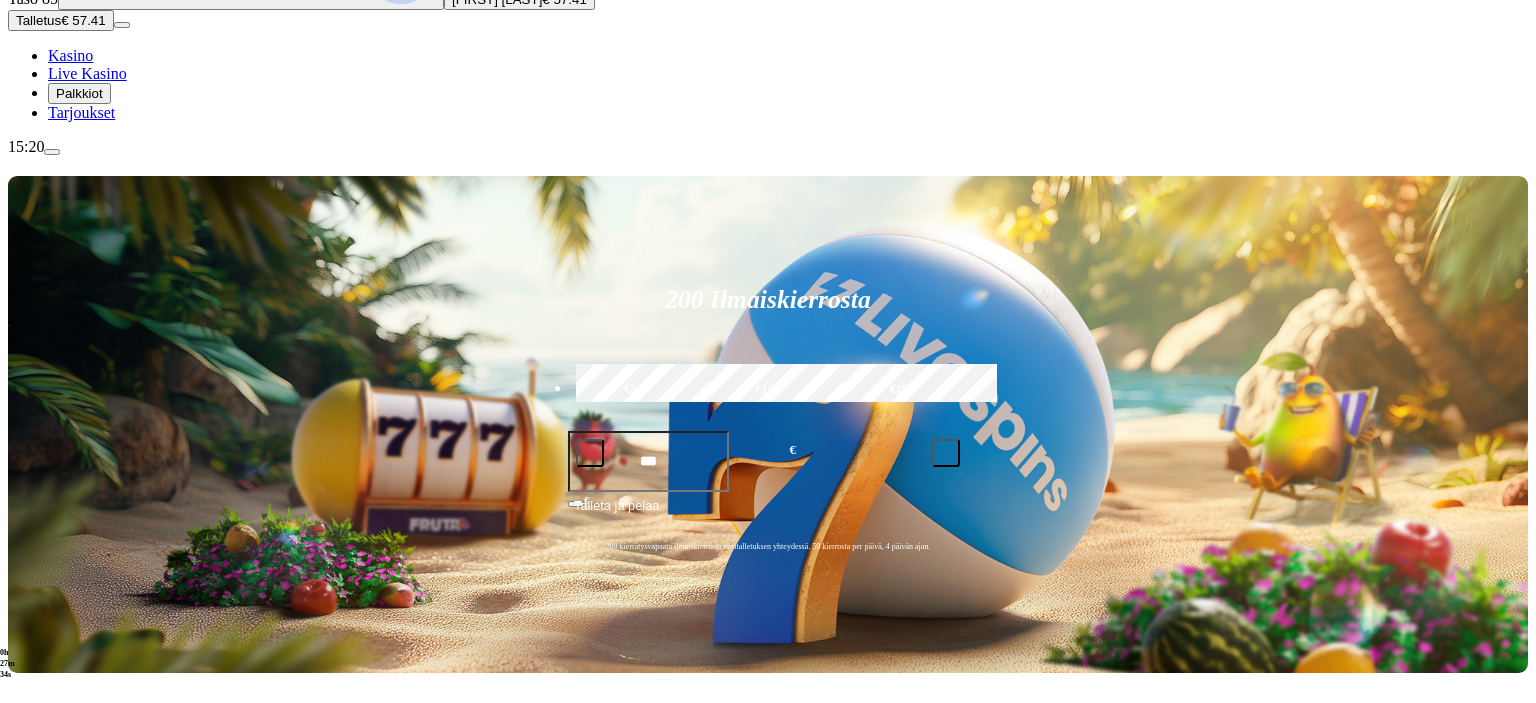 click at bounding box center (16, 944) 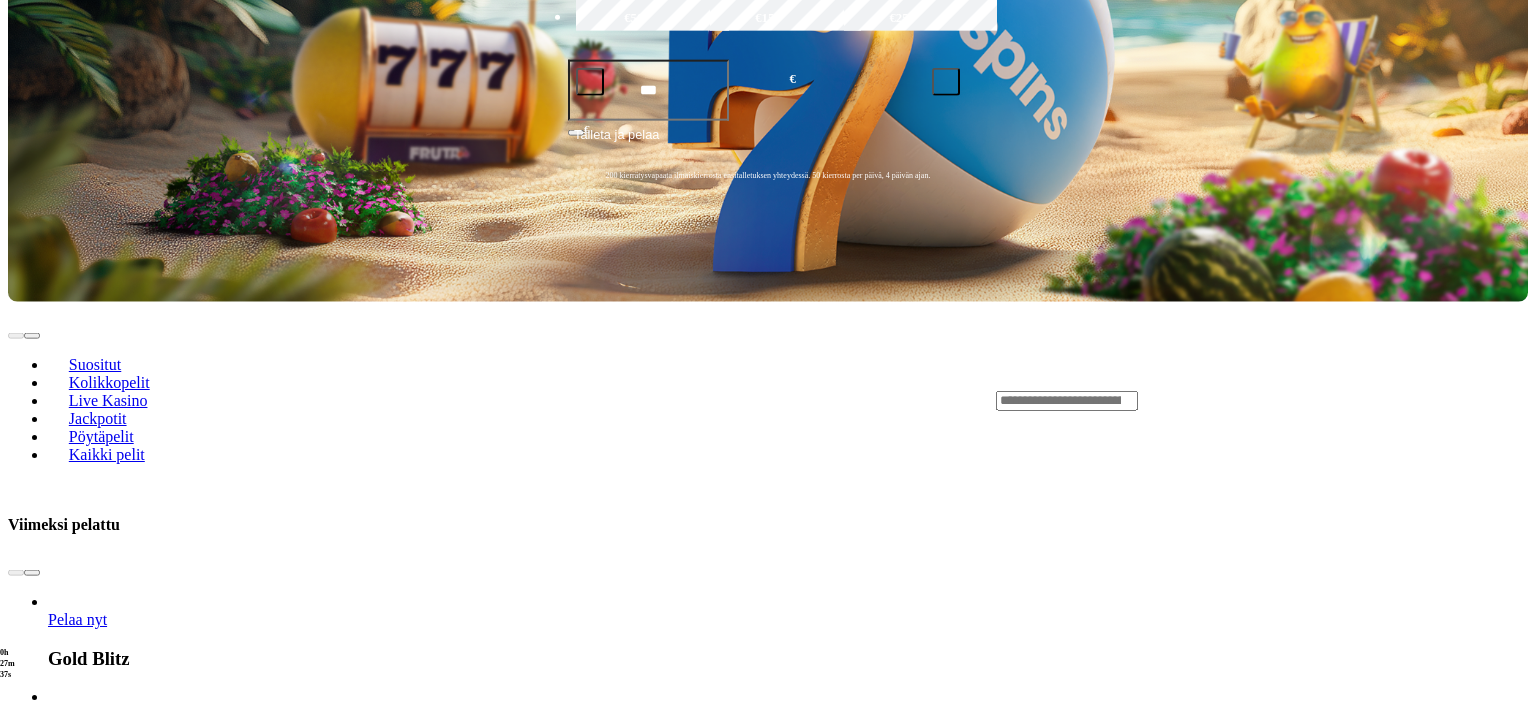 scroll, scrollTop: 211, scrollLeft: 0, axis: vertical 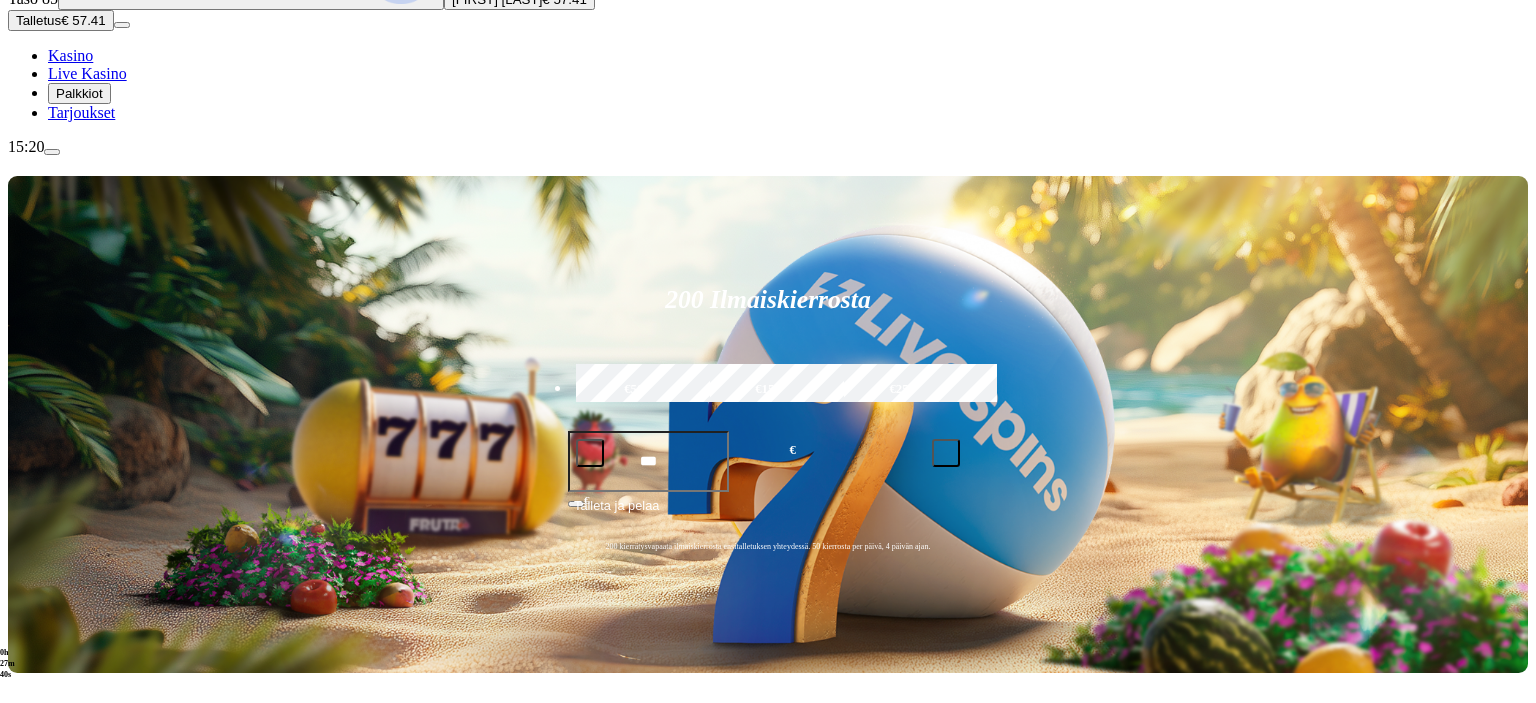 click at bounding box center [1067, 772] 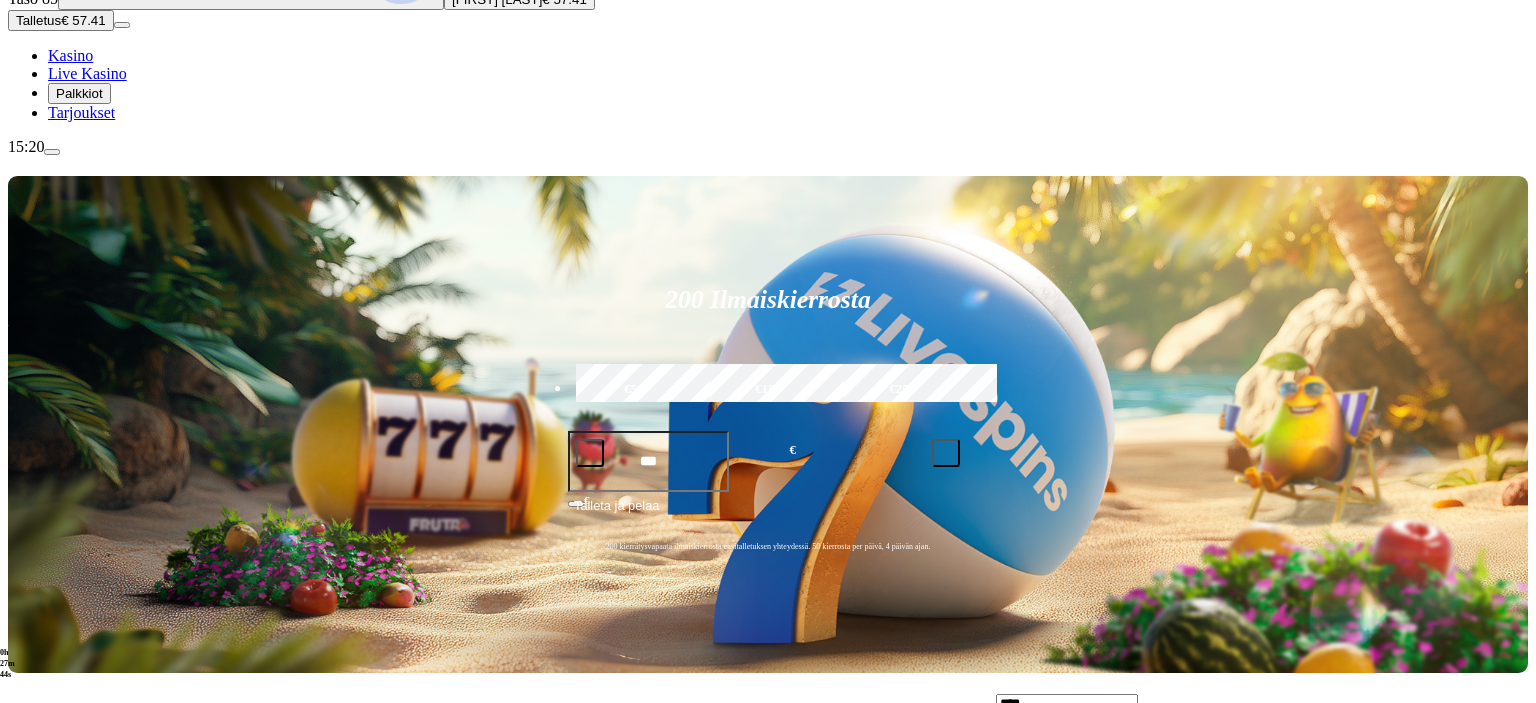 type on "****" 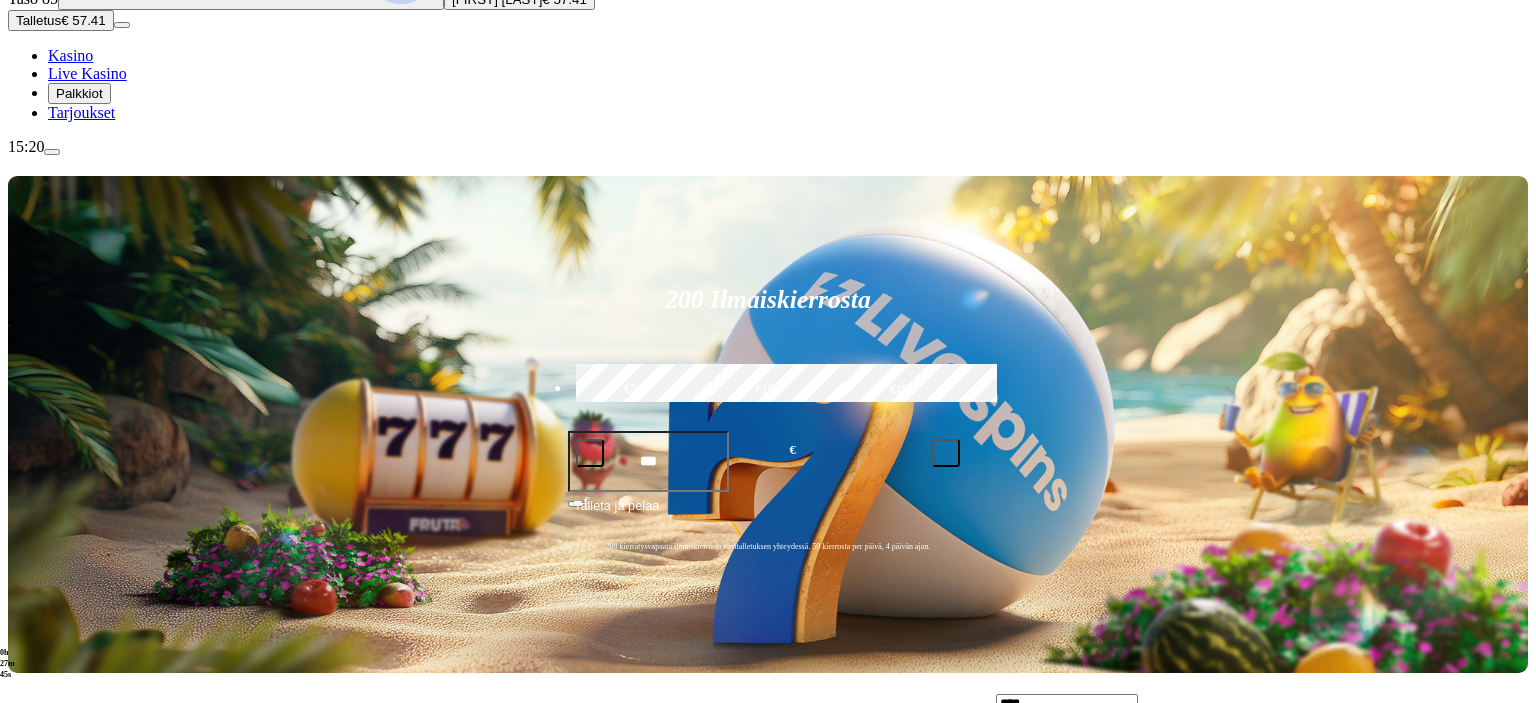 scroll, scrollTop: 0, scrollLeft: 0, axis: both 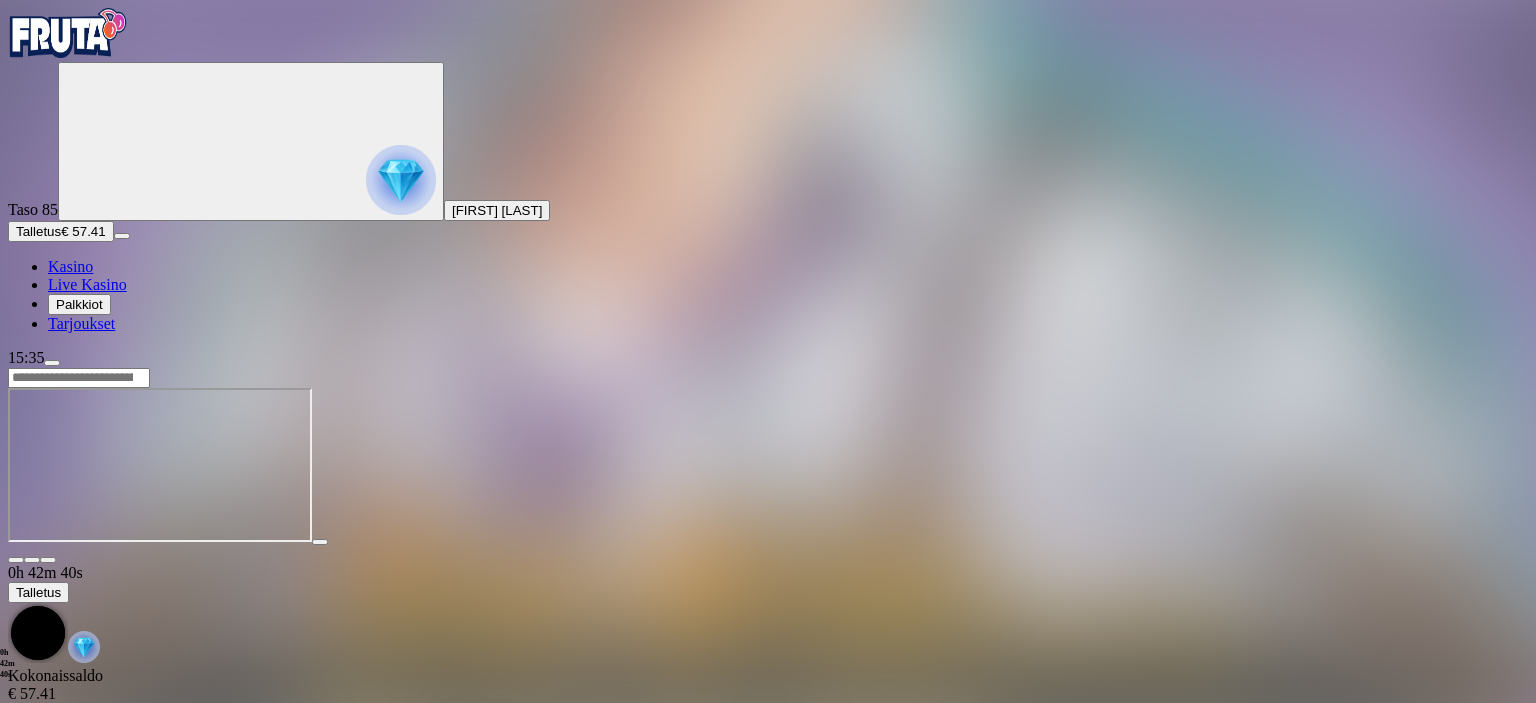 click at bounding box center (52, 363) 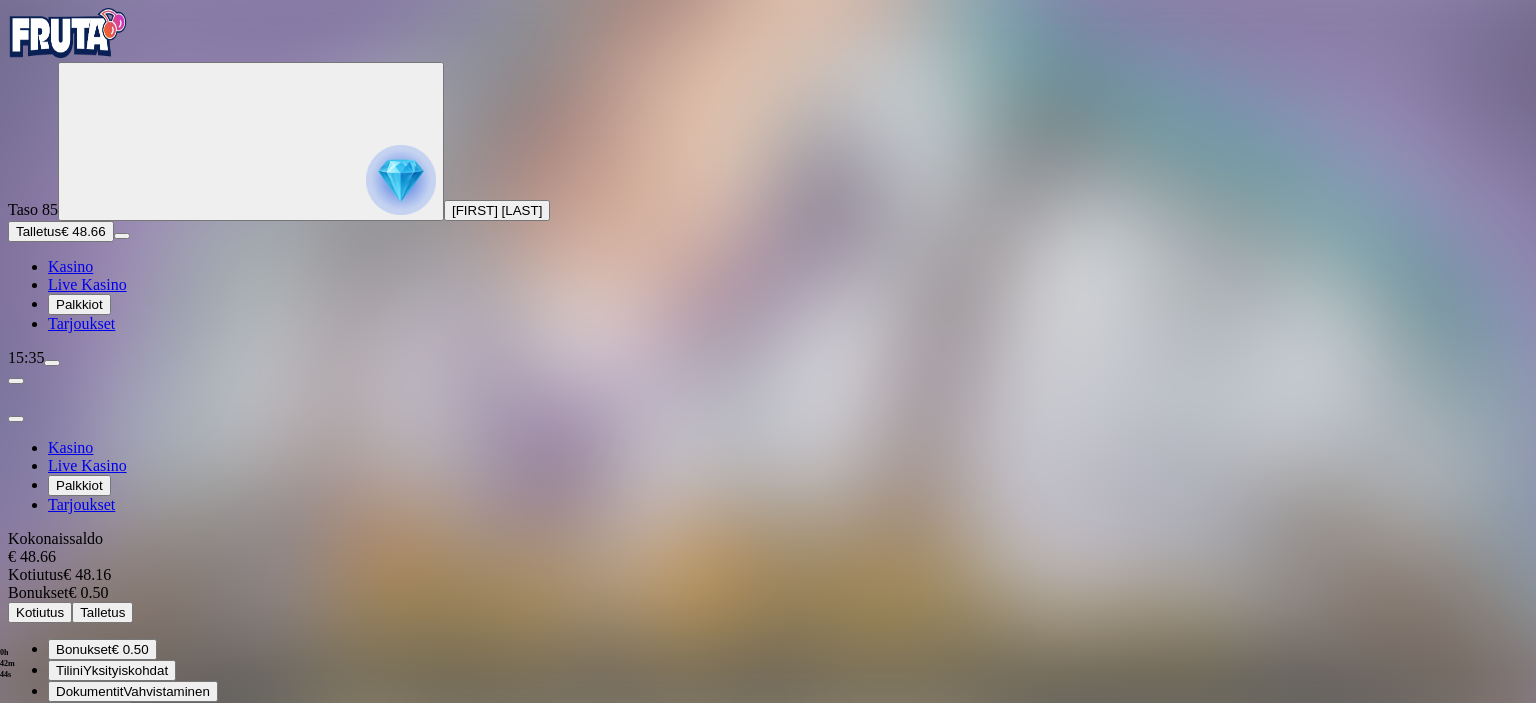 click on "Kotiutus" at bounding box center [40, 612] 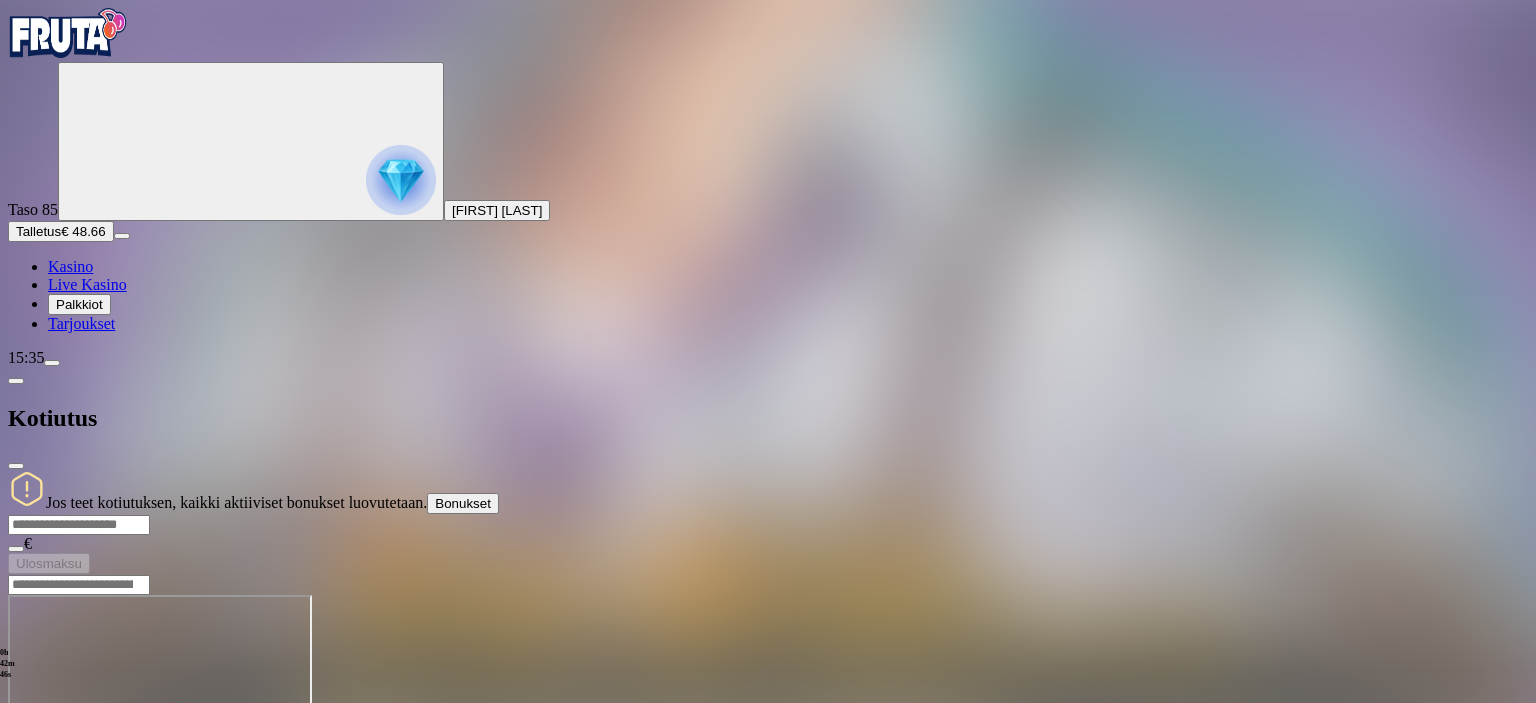 click at bounding box center (79, 525) 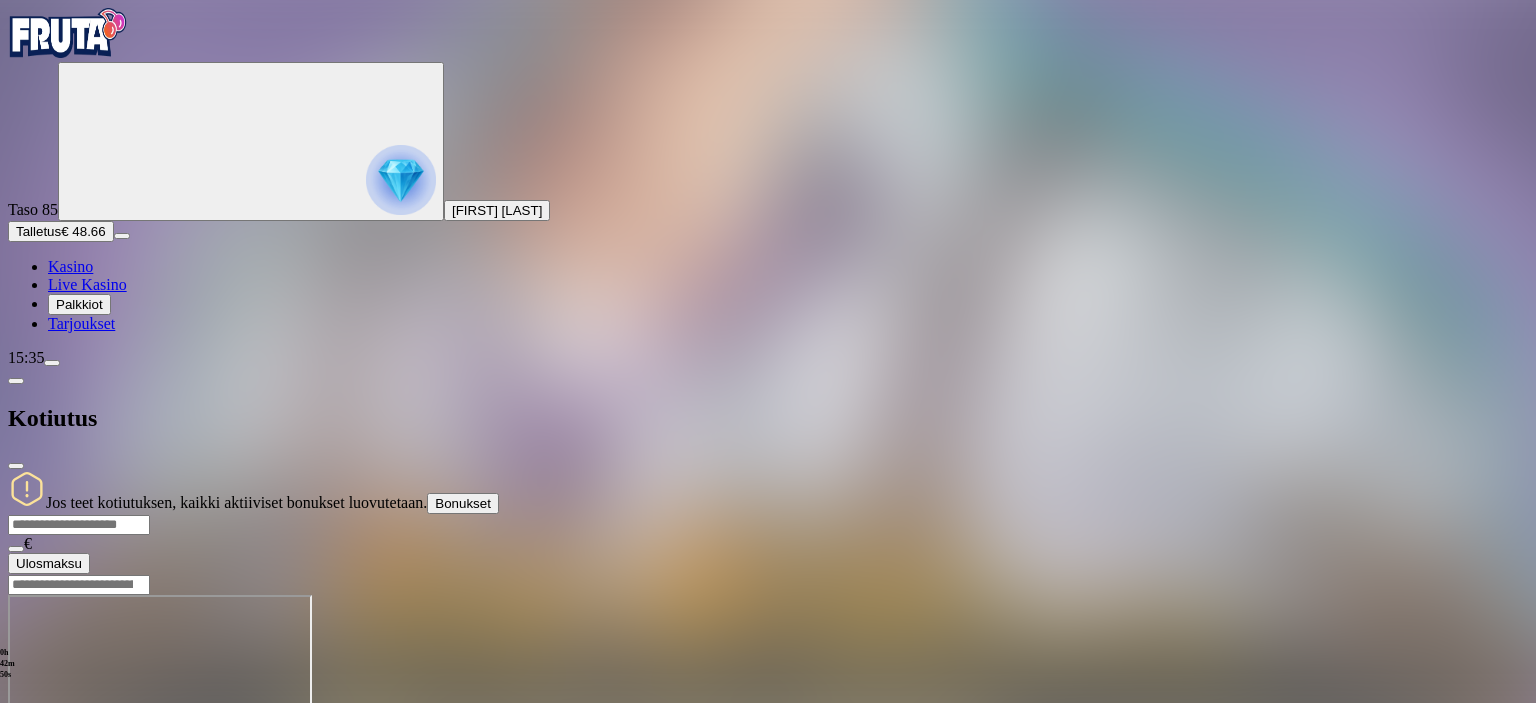 type on "**" 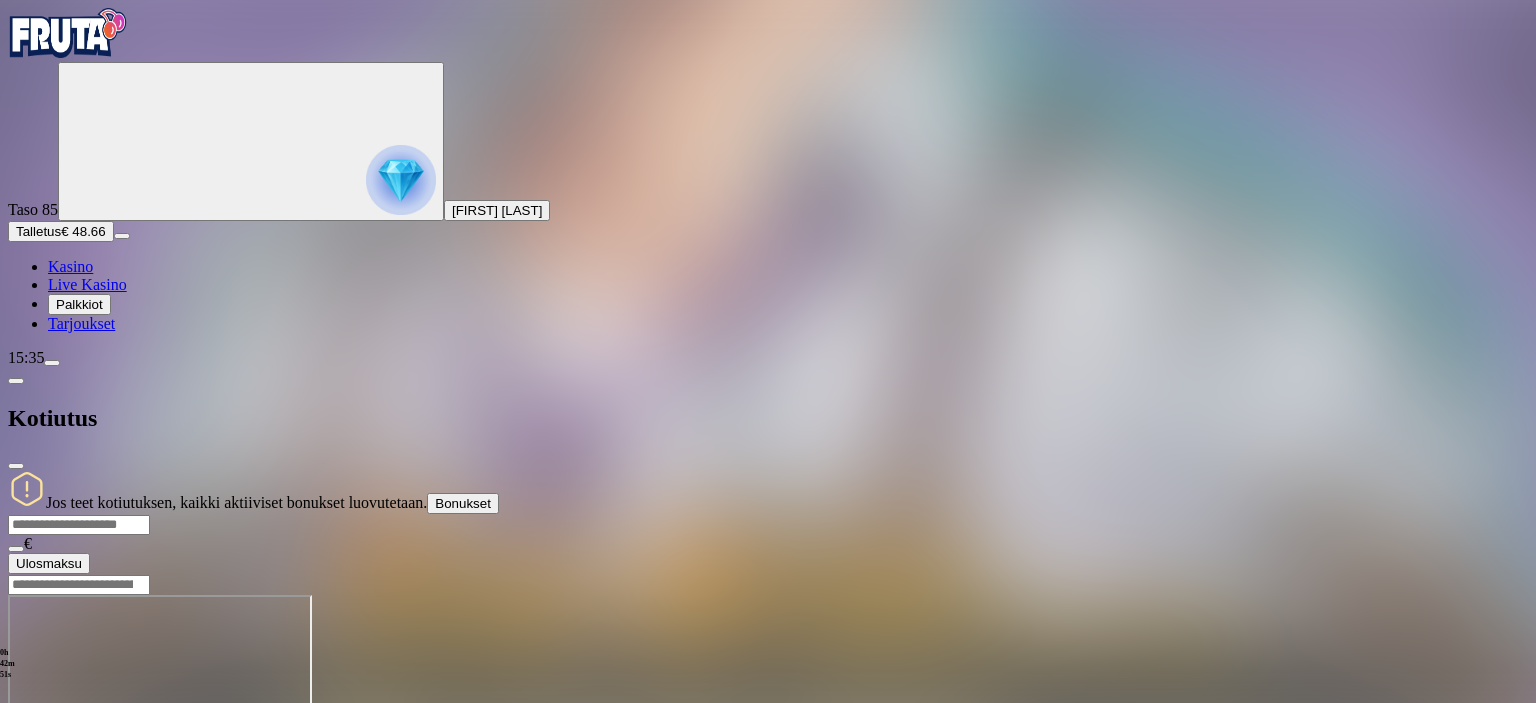 type 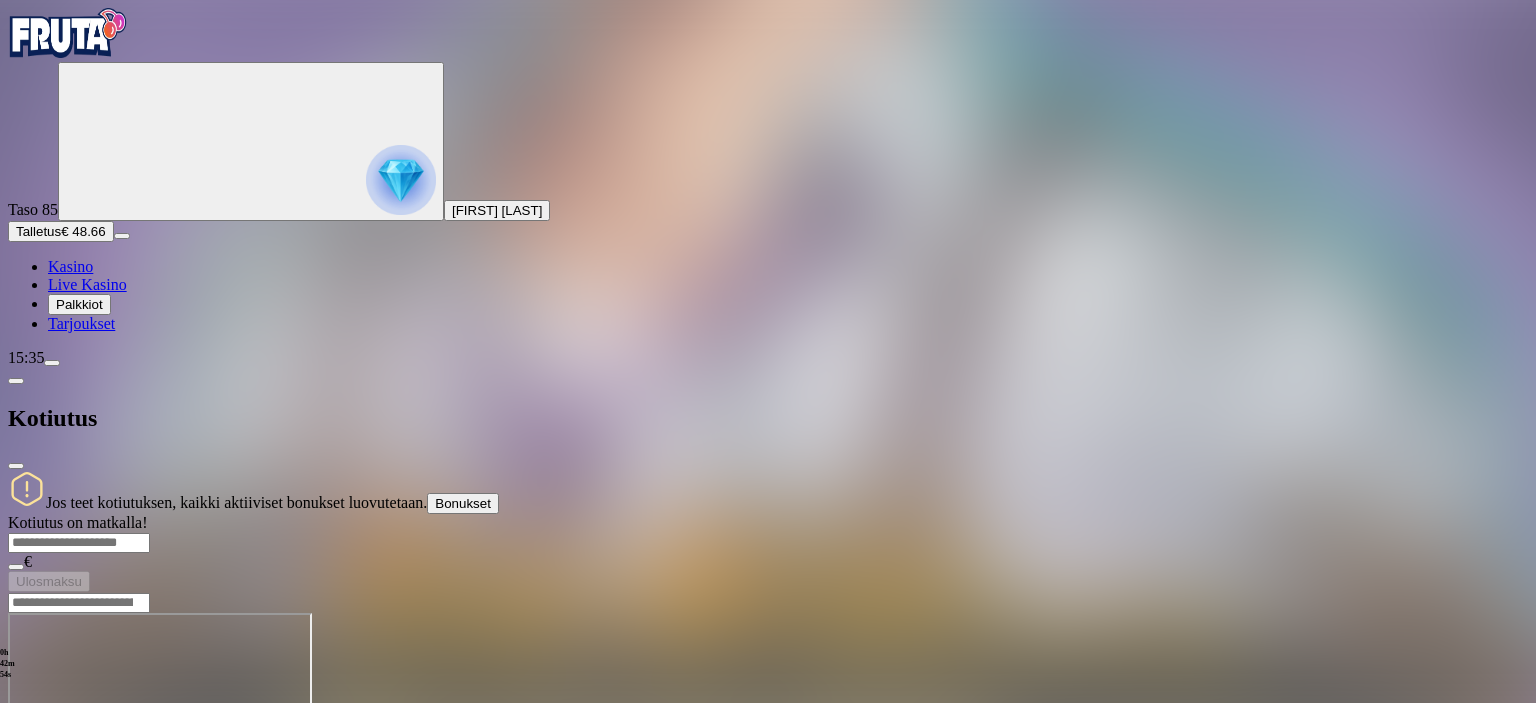 click at bounding box center [16, 381] 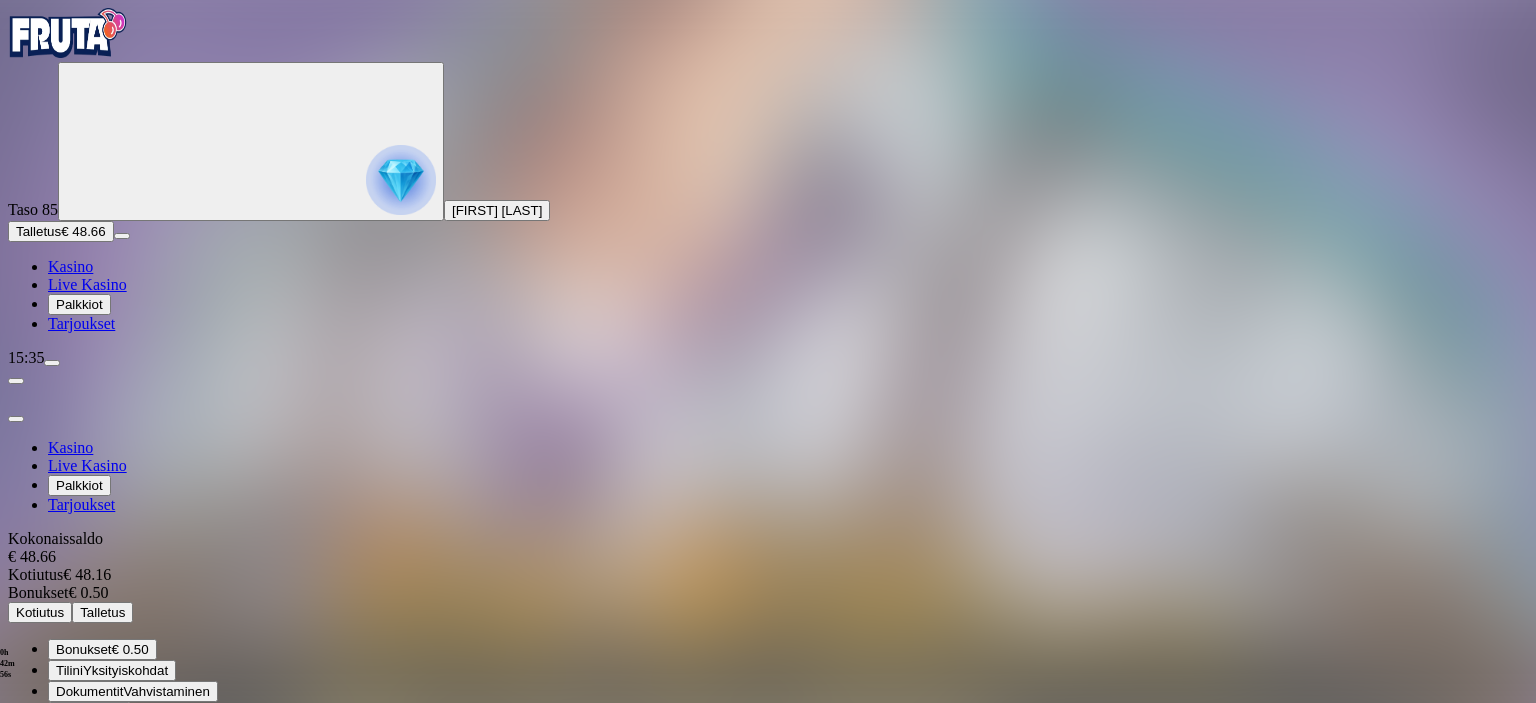 click on "Kirjaudu ulos" at bounding box center (54, 854) 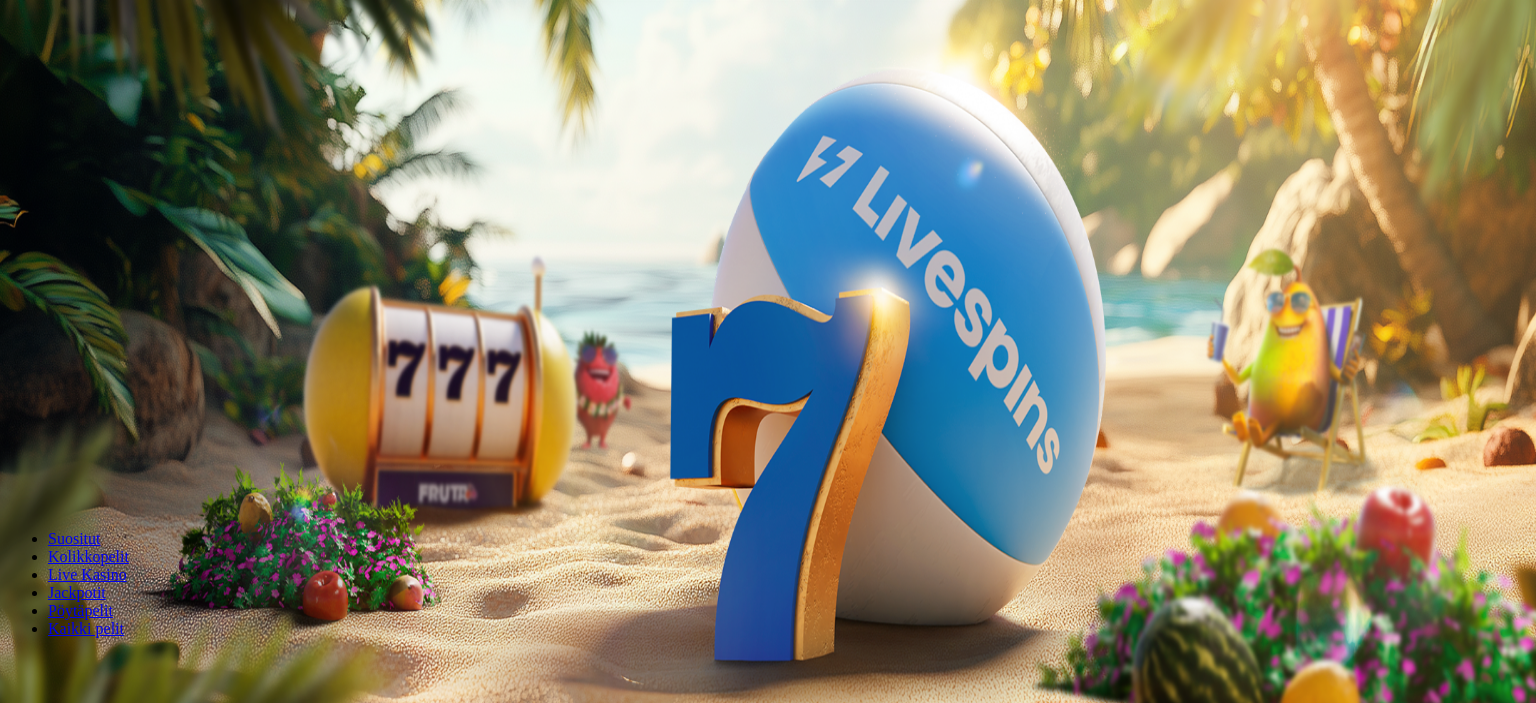 scroll, scrollTop: 0, scrollLeft: 0, axis: both 